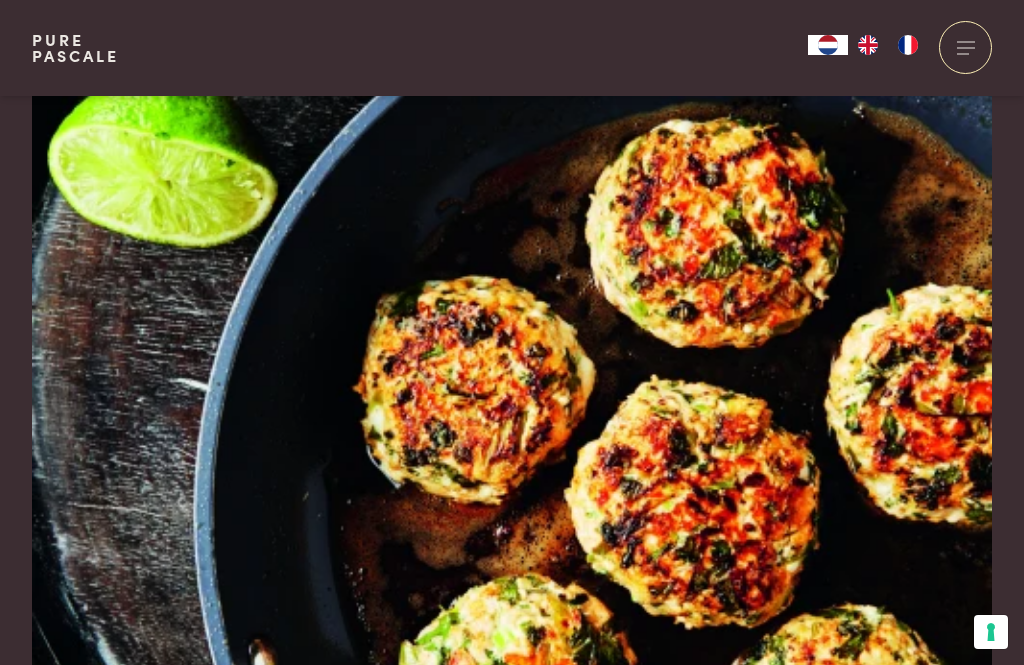 scroll, scrollTop: 1140, scrollLeft: 0, axis: vertical 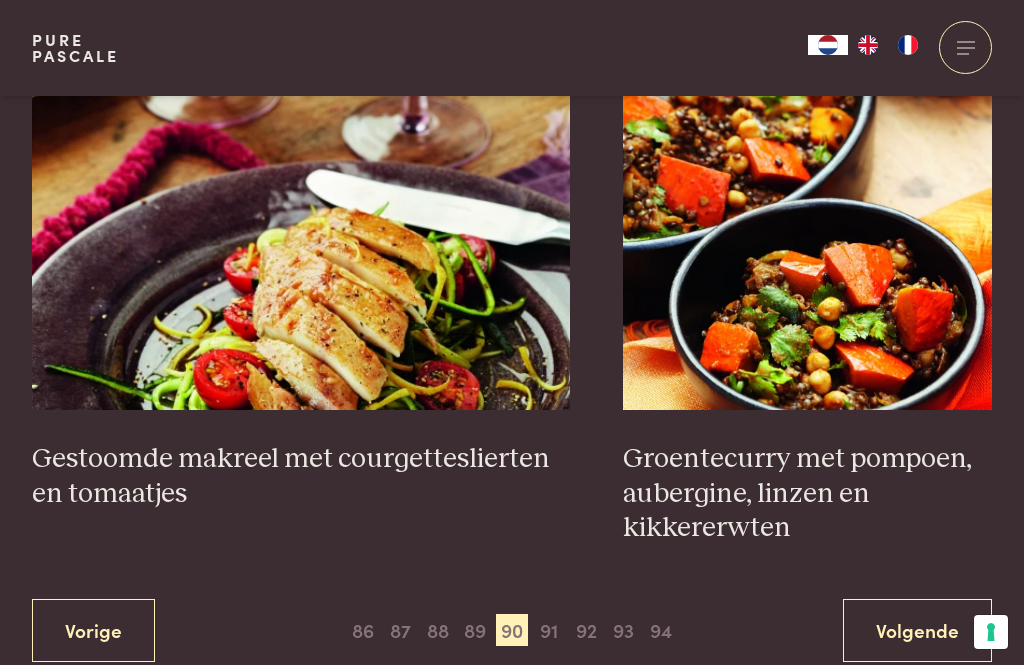 click on "86" at bounding box center (363, 630) 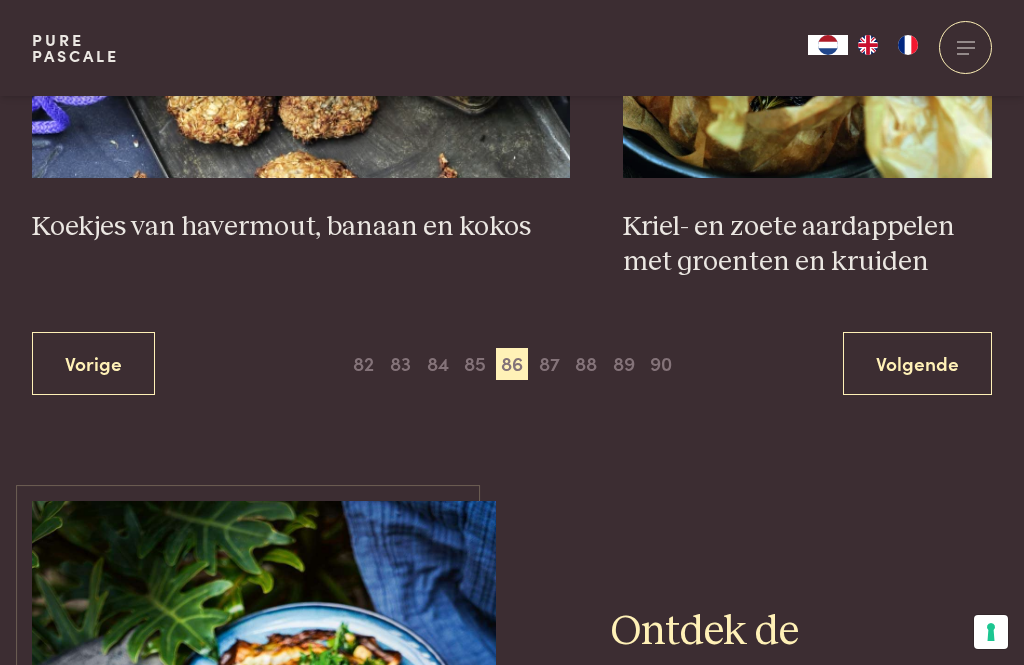 scroll, scrollTop: 3879, scrollLeft: 0, axis: vertical 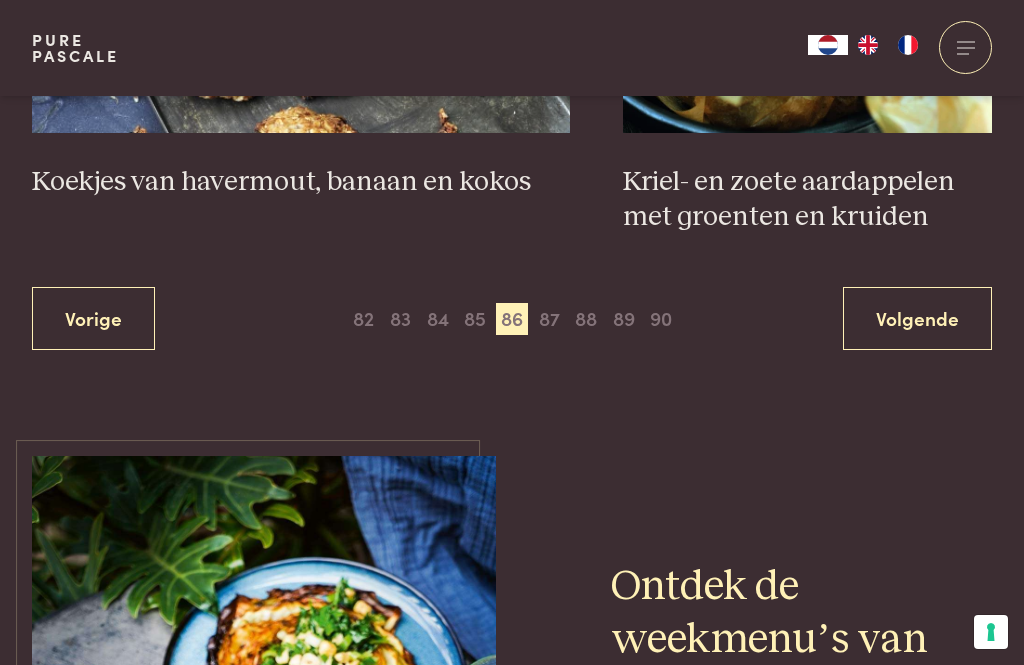 click on "82" at bounding box center [363, 319] 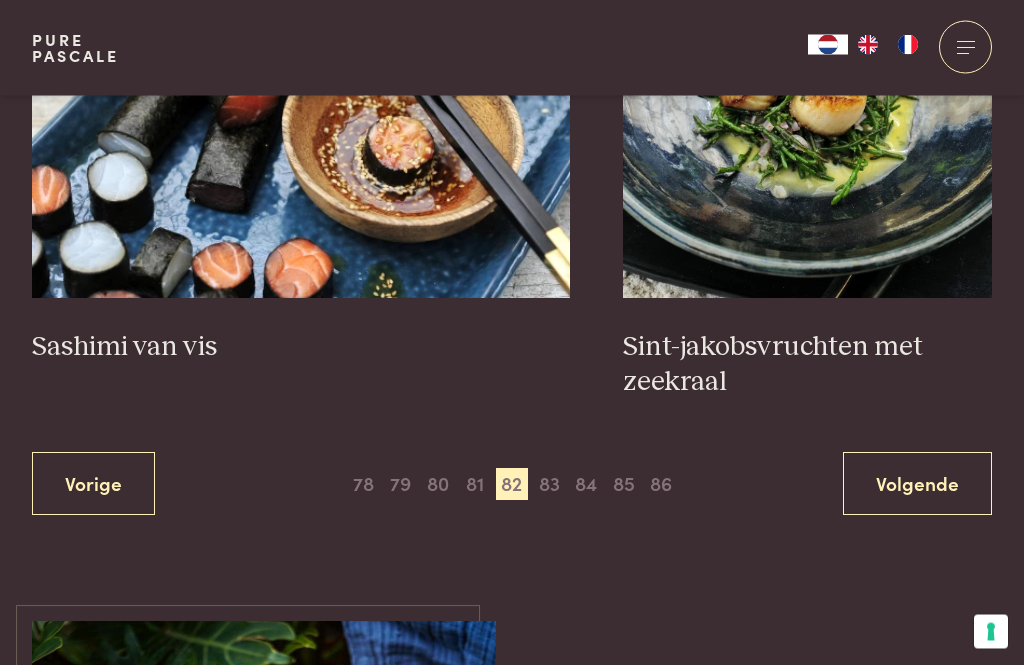 scroll, scrollTop: 3714, scrollLeft: 0, axis: vertical 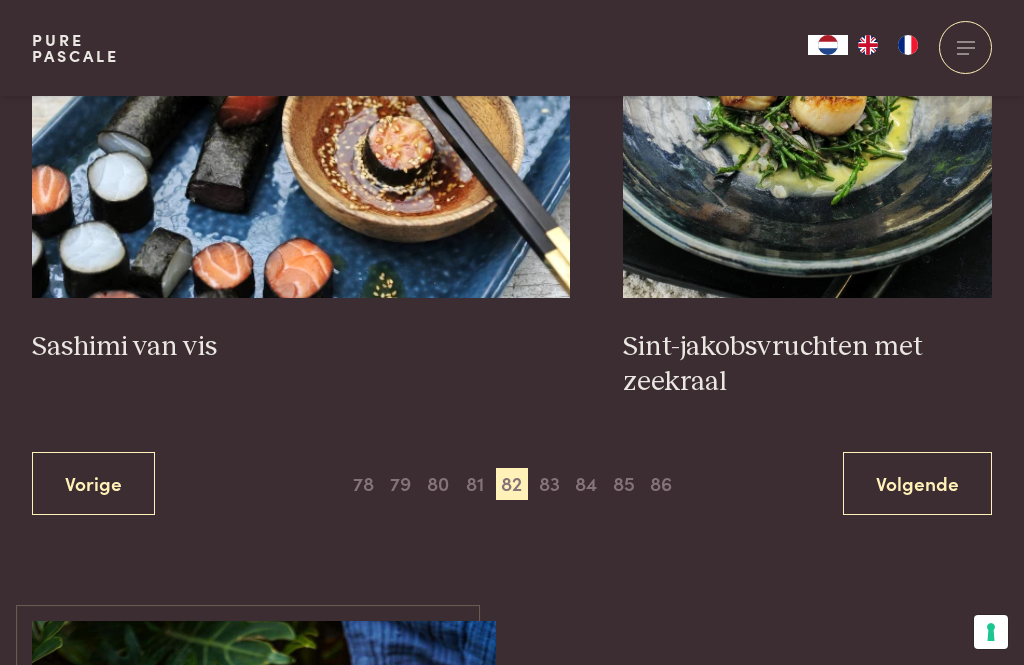 click on "78" at bounding box center (363, 484) 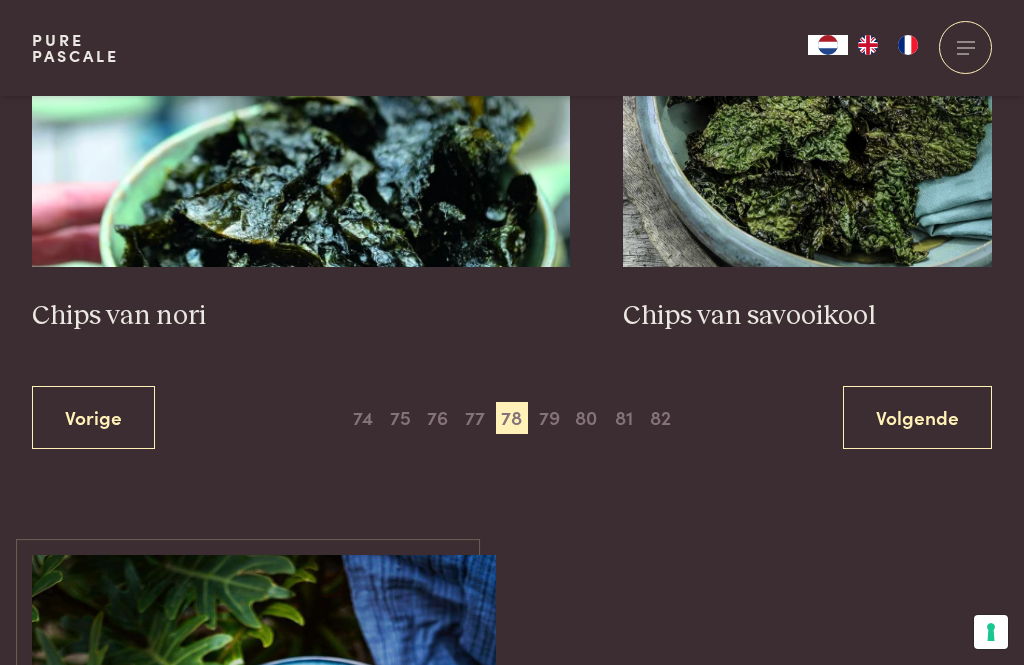 click on "74" at bounding box center (363, 418) 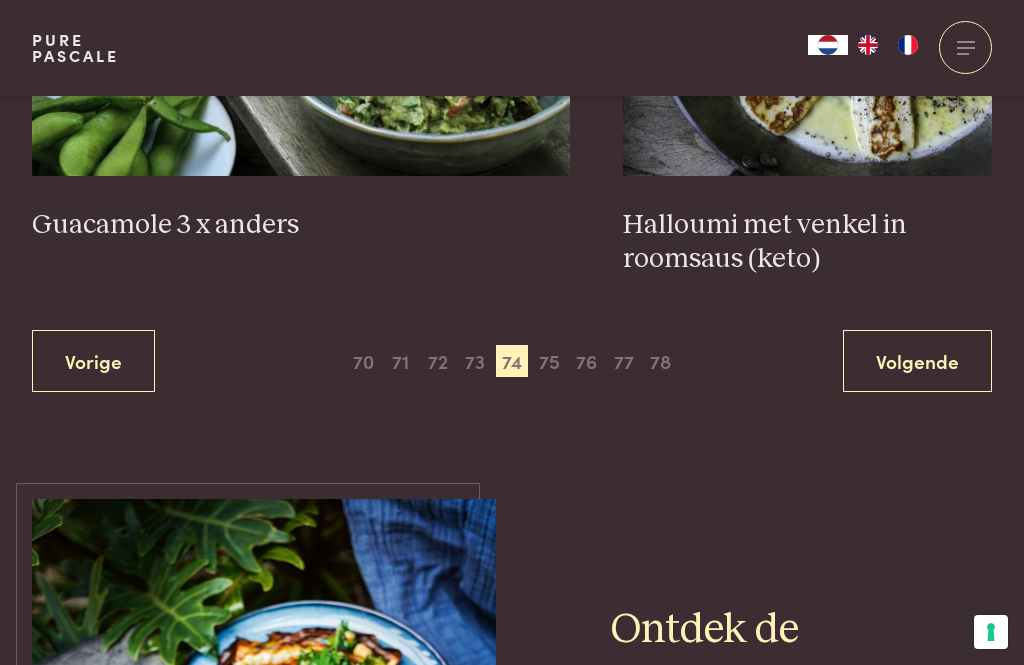 click on "70" at bounding box center [363, 361] 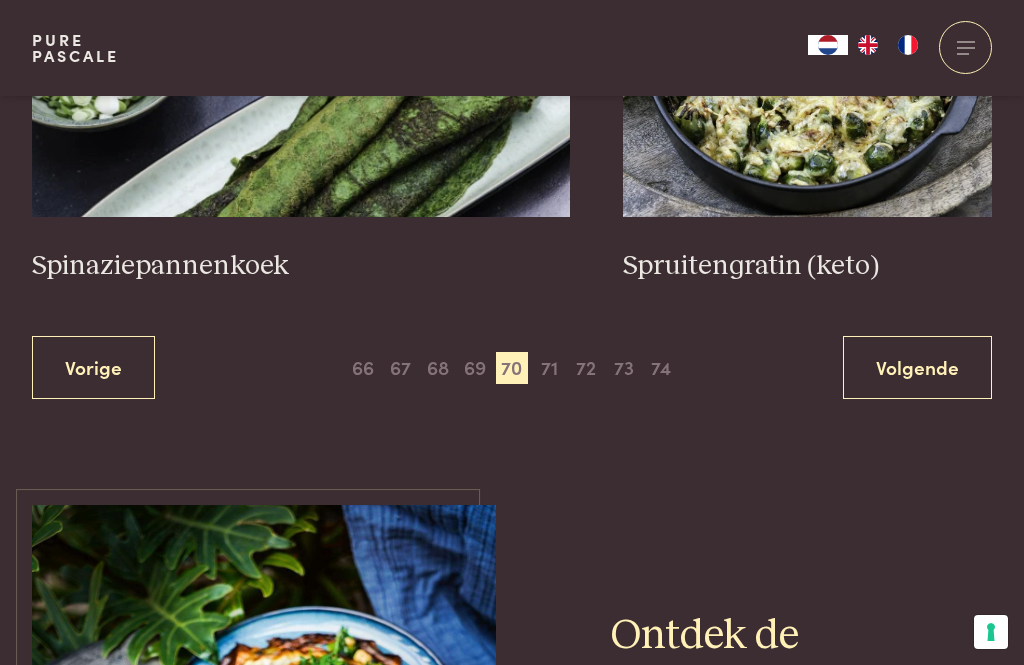 scroll, scrollTop: 3851, scrollLeft: 0, axis: vertical 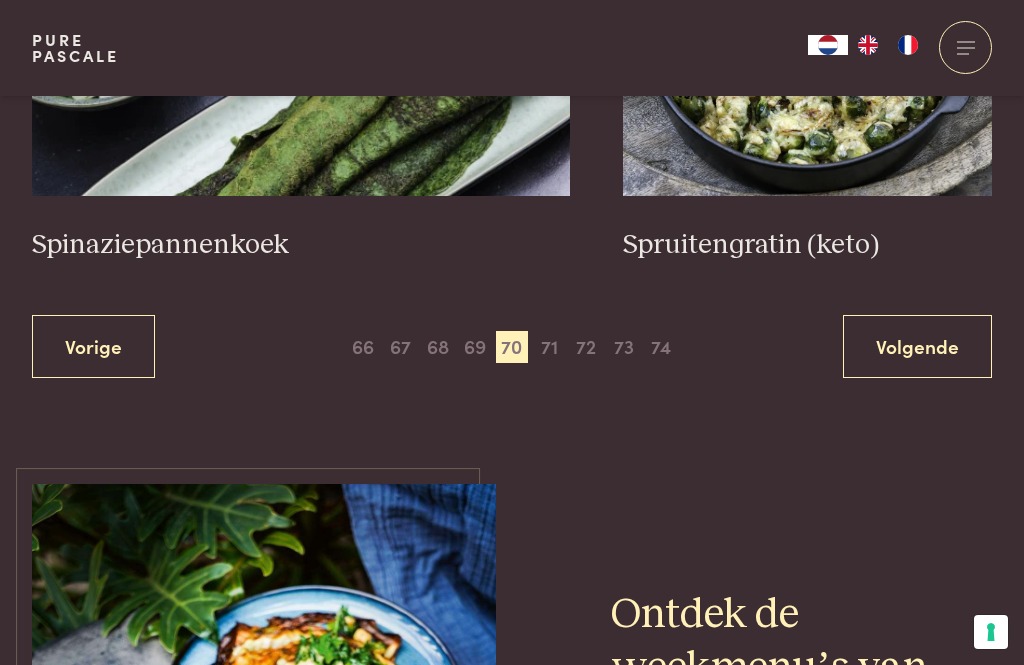 click on "66" at bounding box center [363, 347] 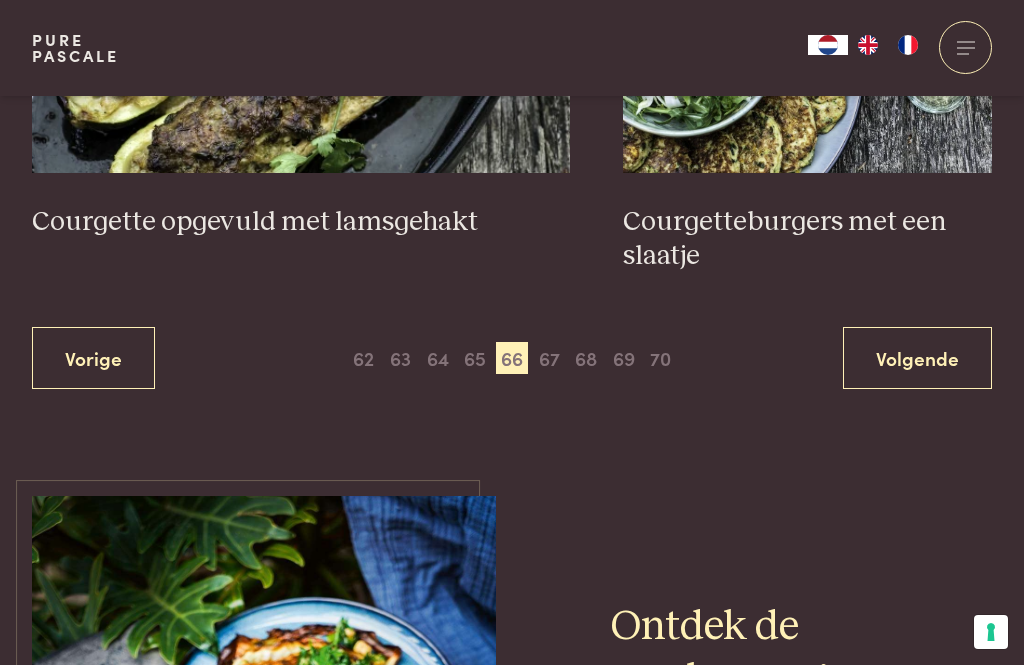 click on "65" at bounding box center (475, 358) 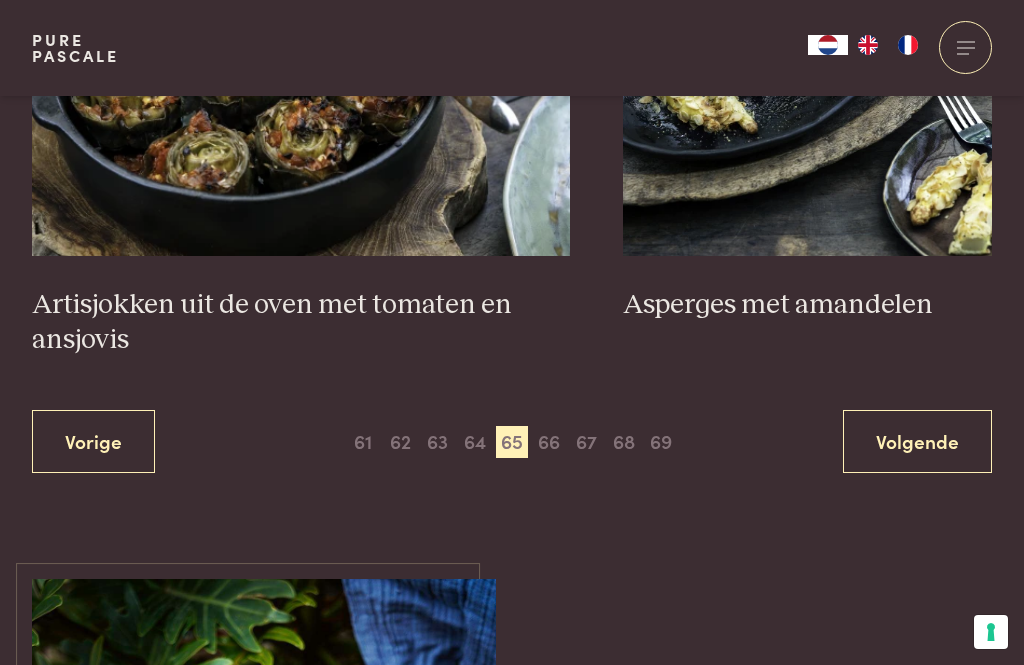 click on "66" at bounding box center (549, 442) 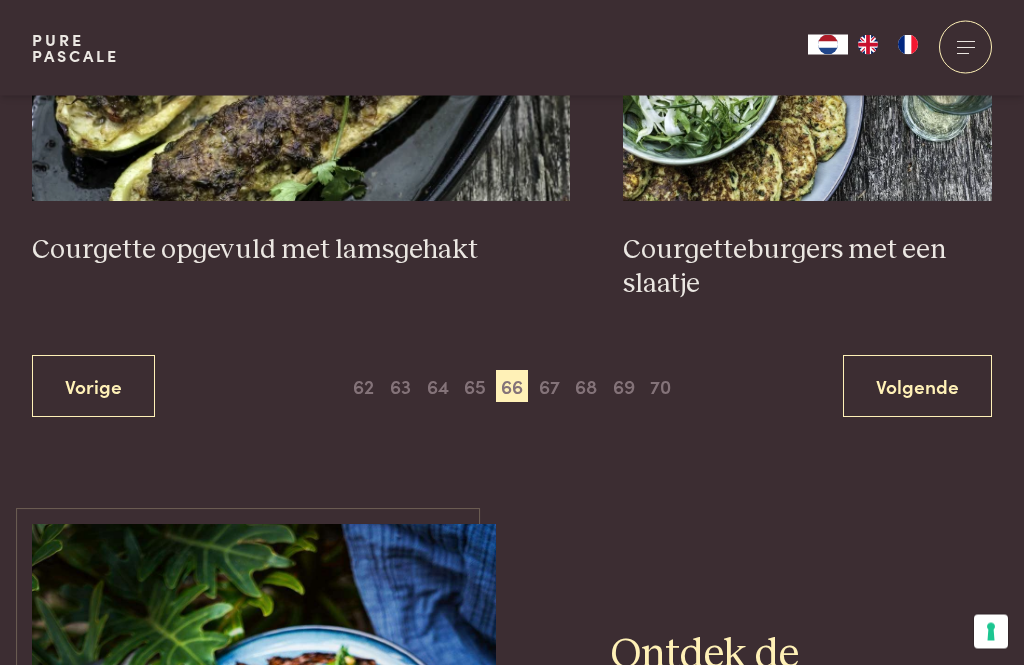 scroll, scrollTop: 3809, scrollLeft: 0, axis: vertical 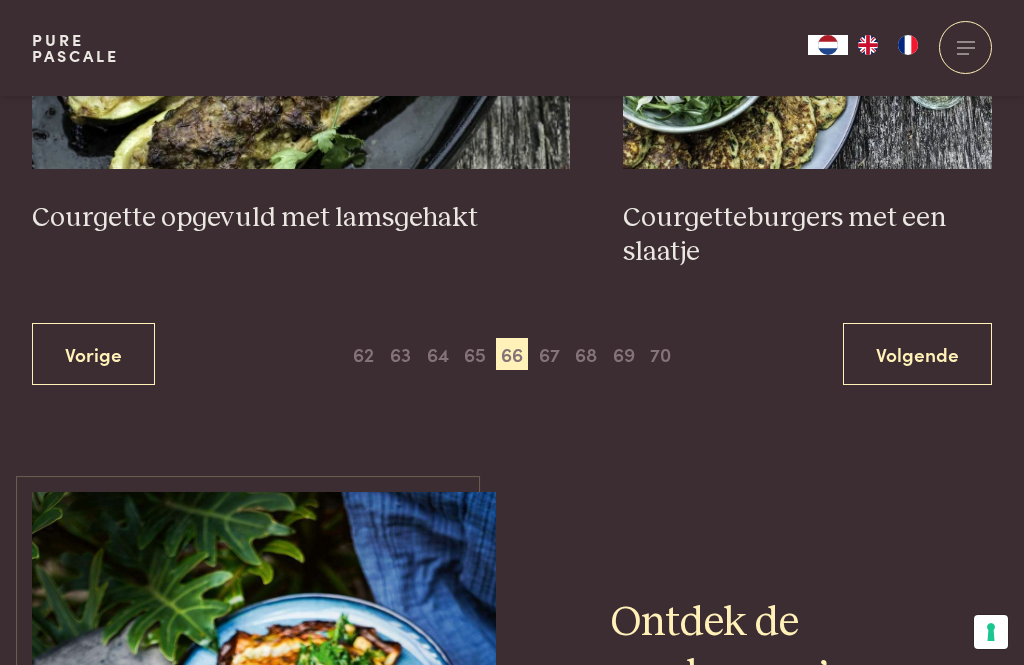 click on "67" at bounding box center (549, 354) 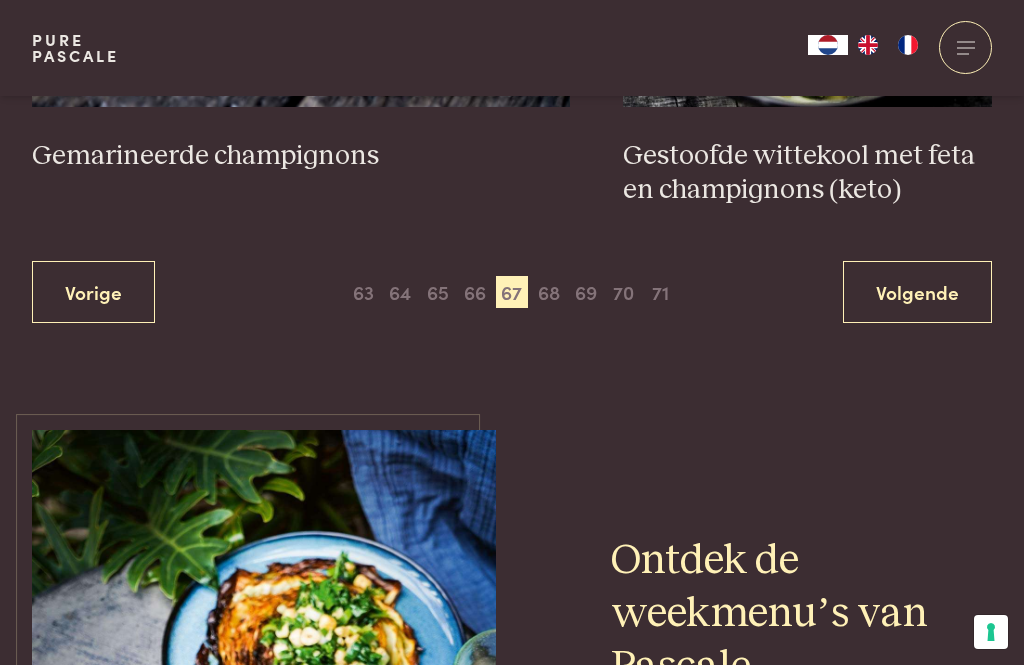 click on "68" at bounding box center (549, 292) 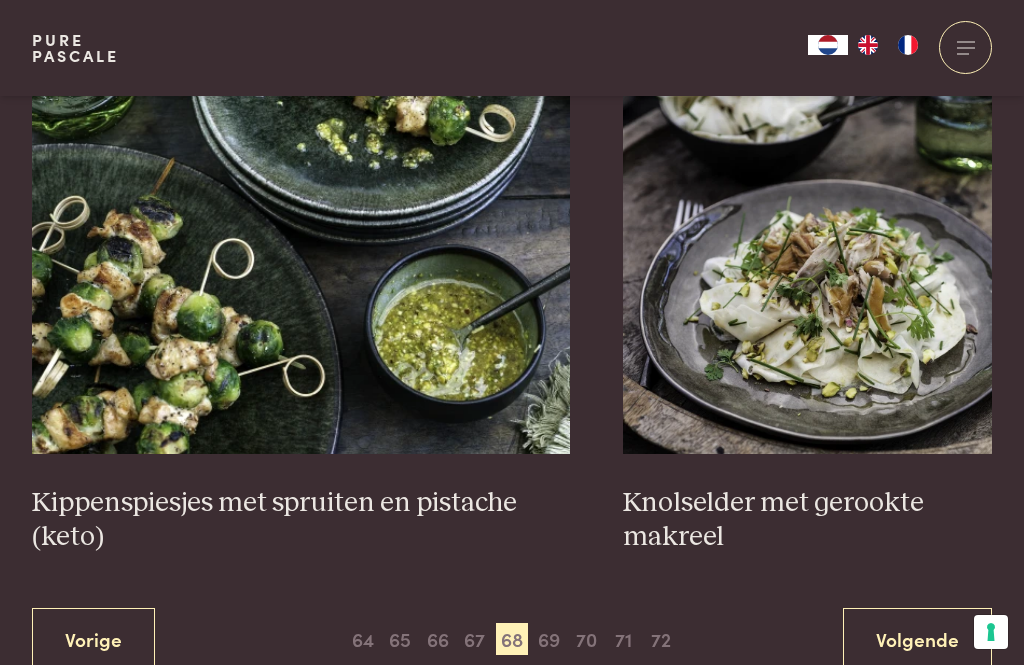 click on "69" at bounding box center (549, 639) 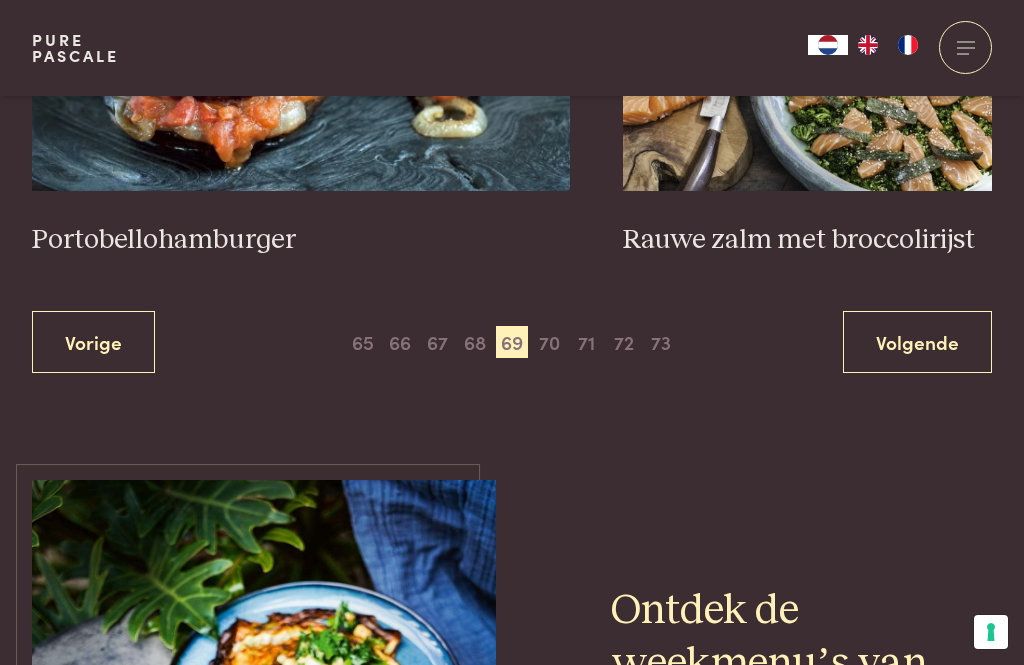 click on "70" at bounding box center (549, 342) 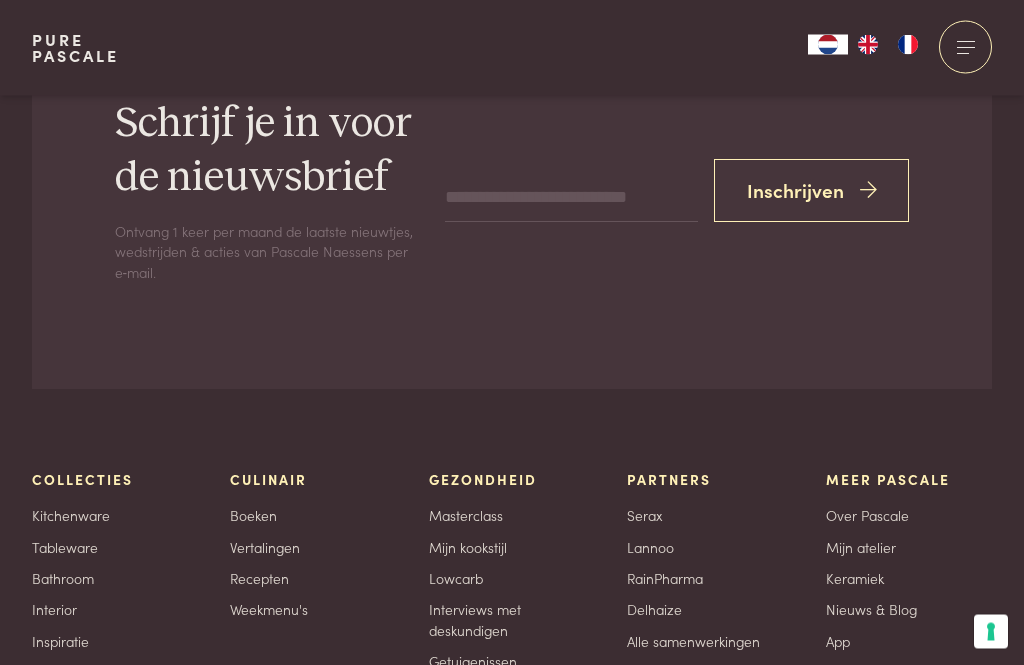 scroll, scrollTop: 8369, scrollLeft: 0, axis: vertical 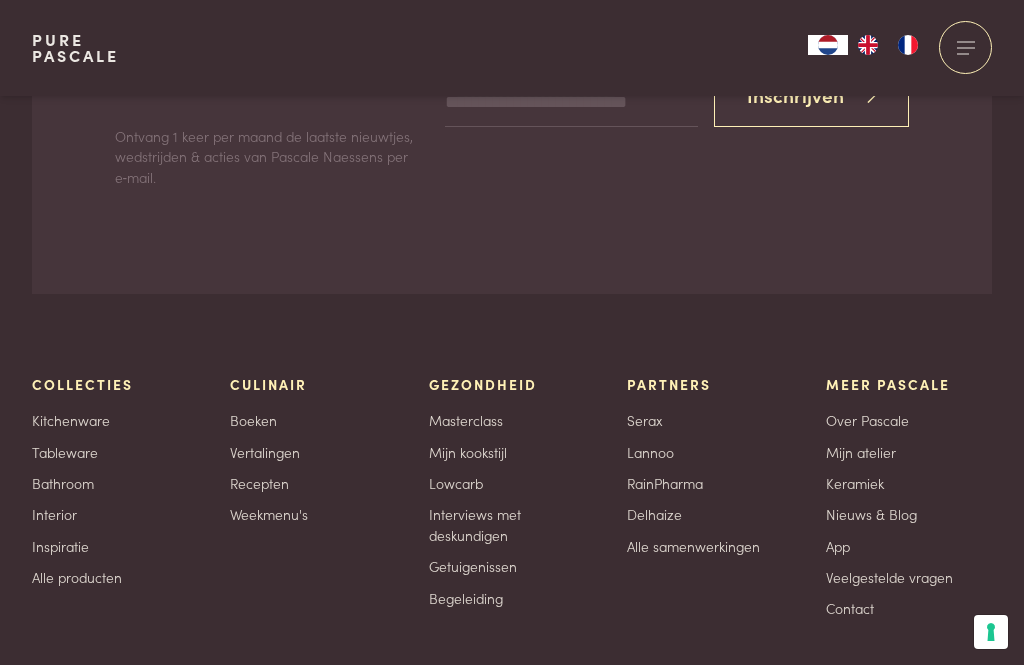click on "Weekmenu's" at bounding box center (269, 514) 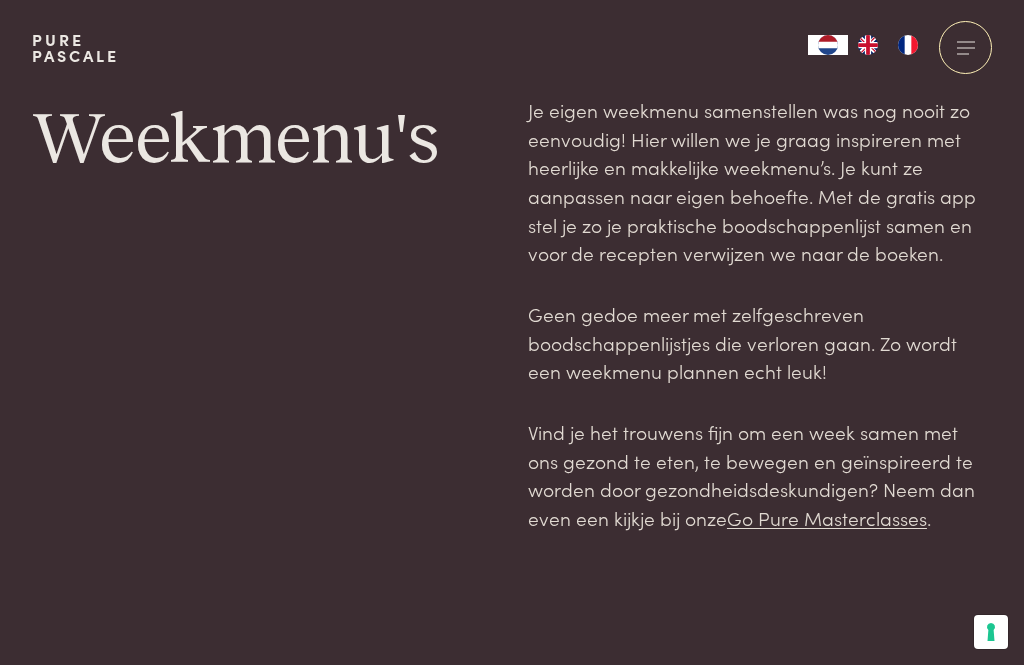 scroll, scrollTop: 0, scrollLeft: 0, axis: both 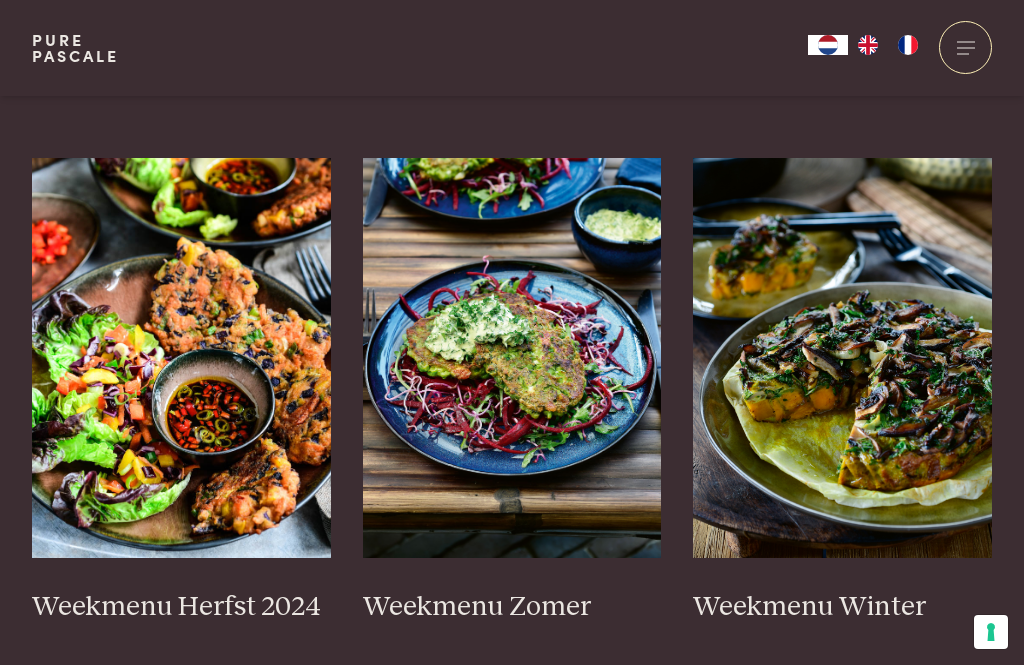 click at bounding box center [512, 358] 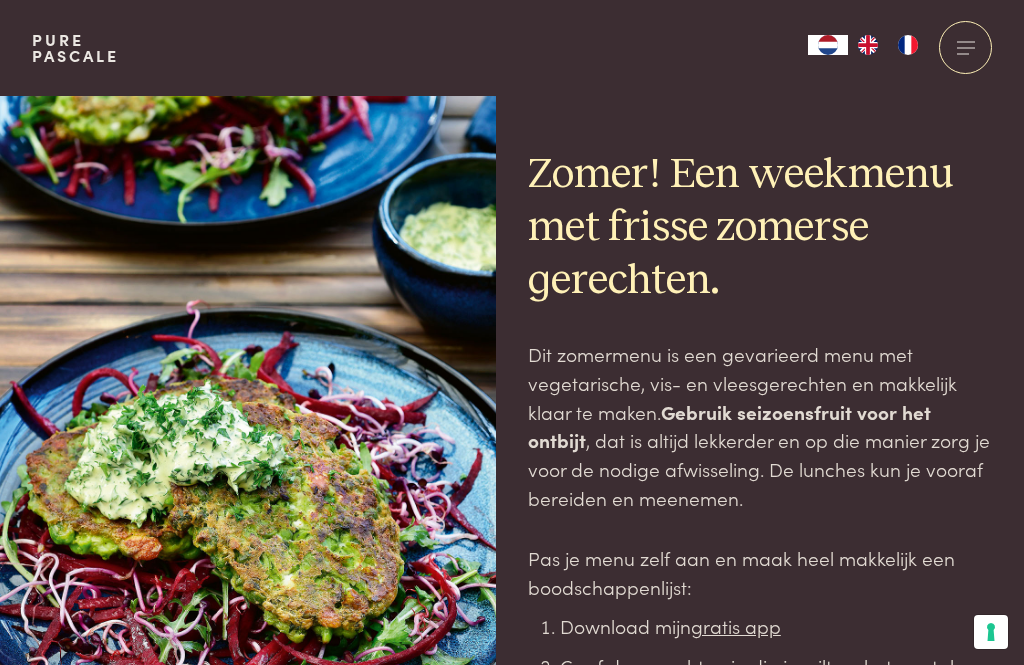scroll, scrollTop: 0, scrollLeft: 0, axis: both 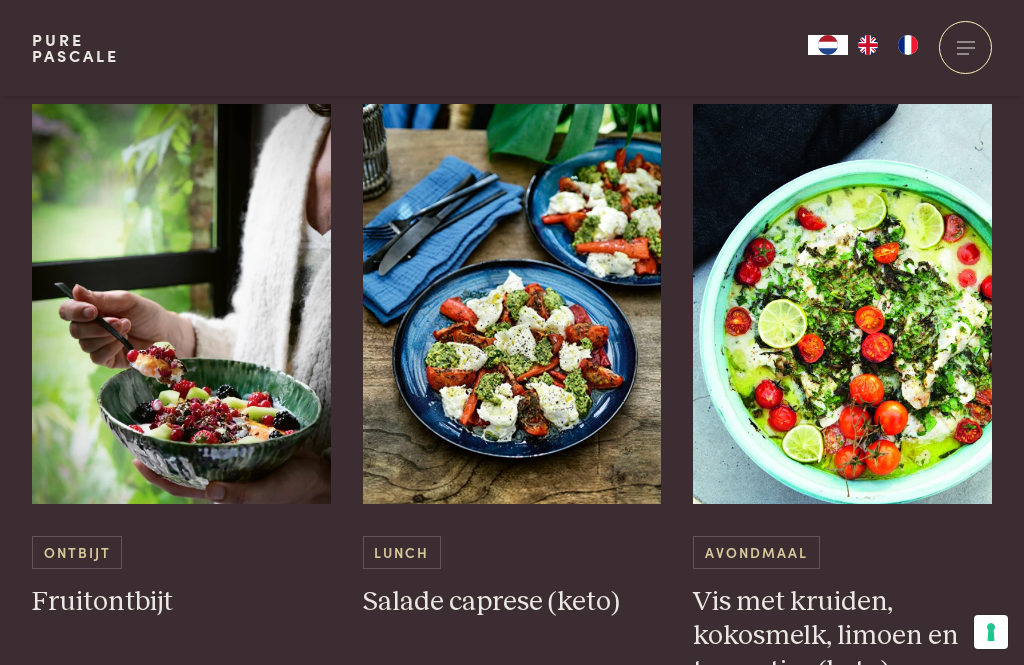 click at bounding box center (181, 304) 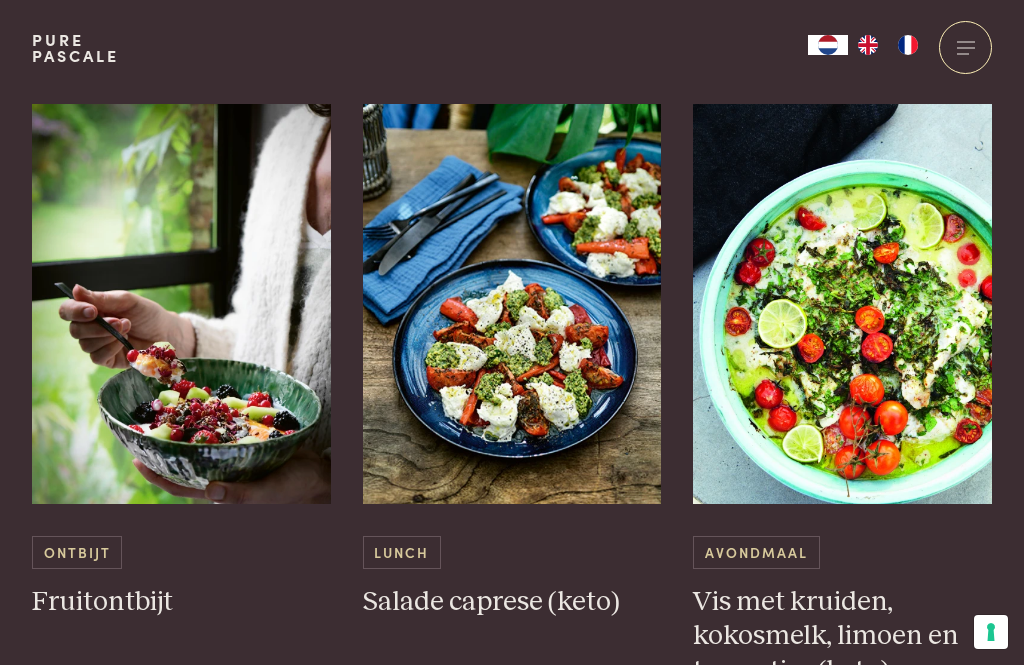 scroll, scrollTop: 0, scrollLeft: 0, axis: both 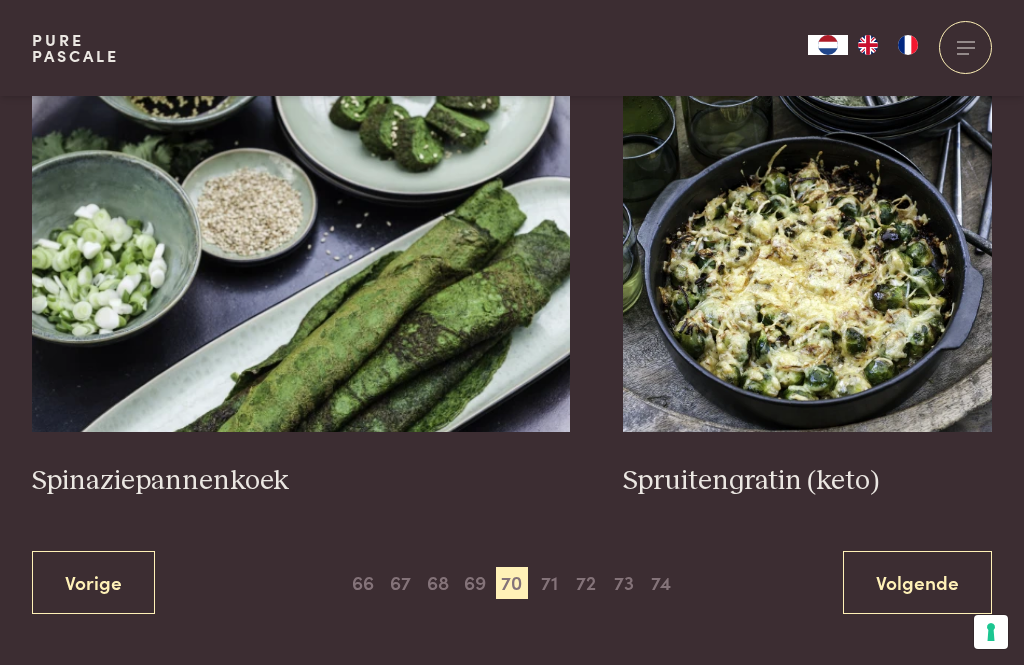 click on "71" at bounding box center (549, 583) 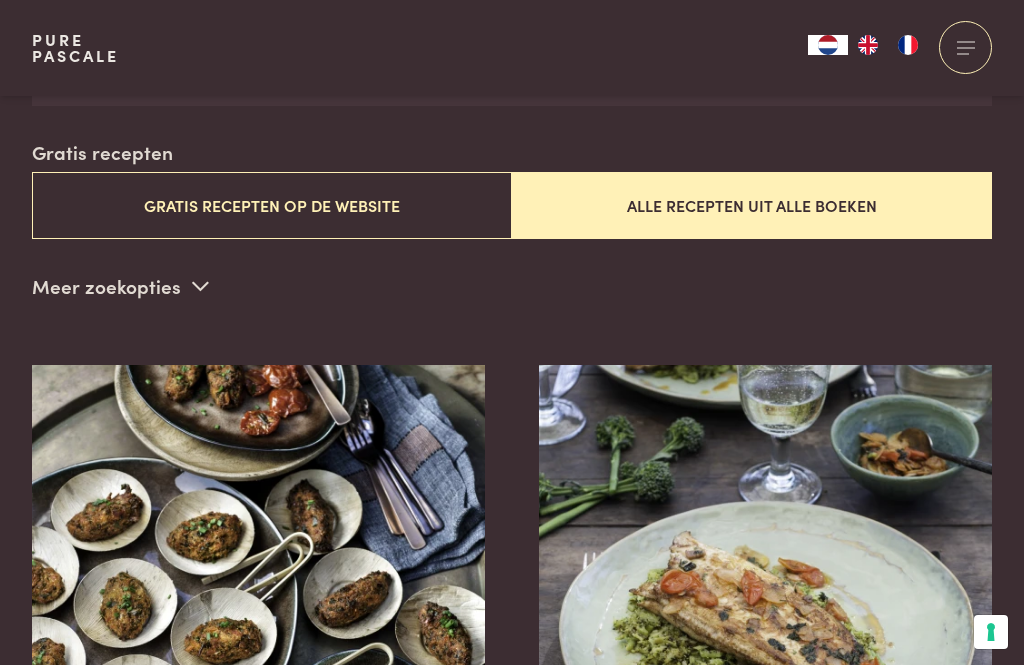 scroll, scrollTop: 511, scrollLeft: 0, axis: vertical 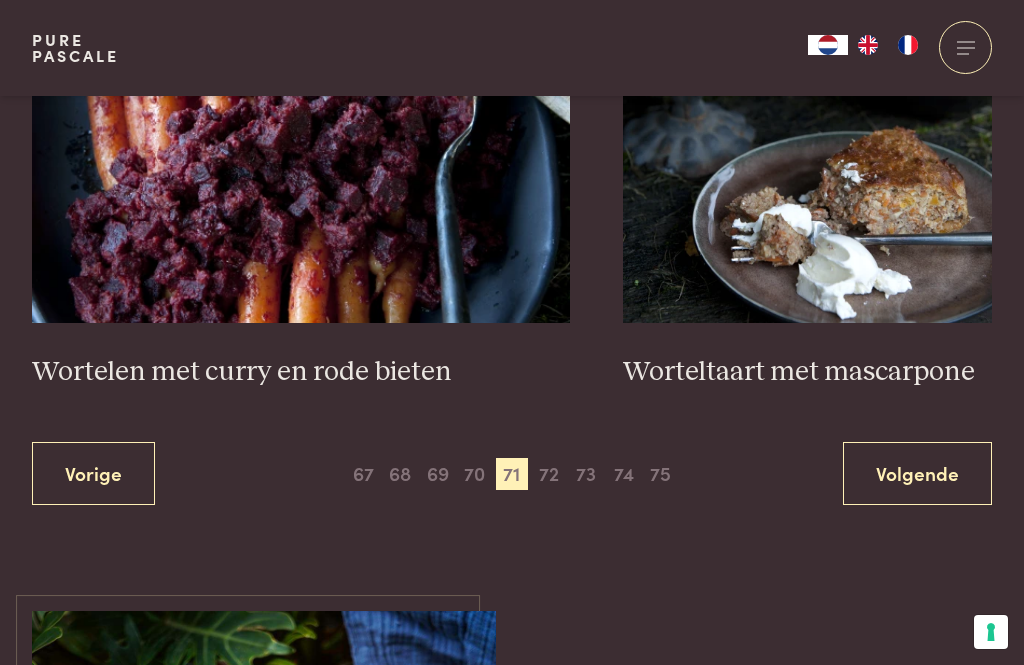 click on "71" at bounding box center [512, 474] 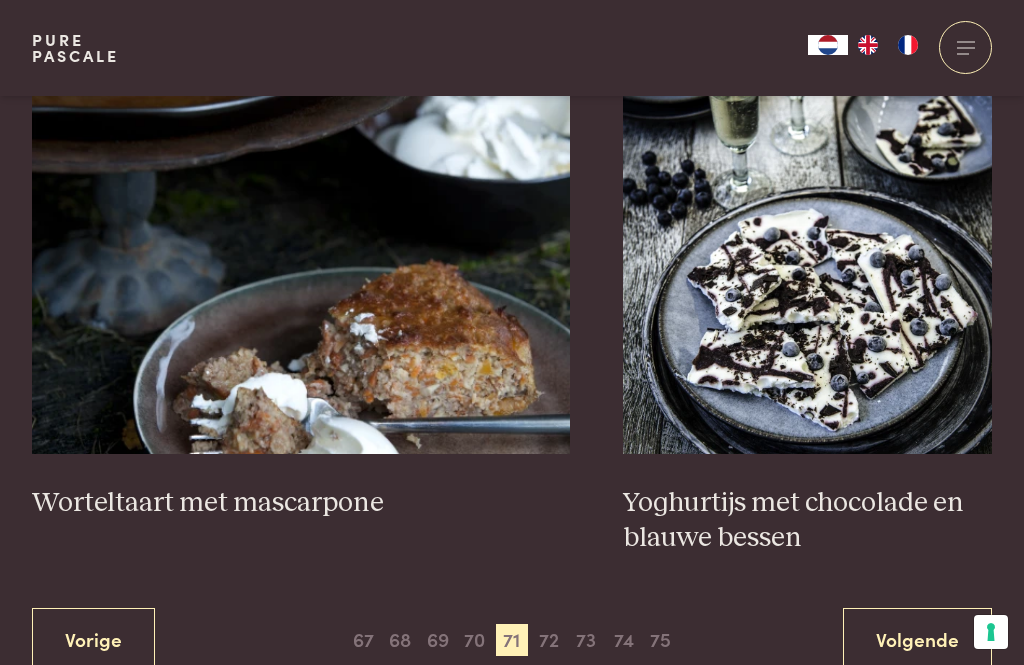click on "72" at bounding box center (549, 640) 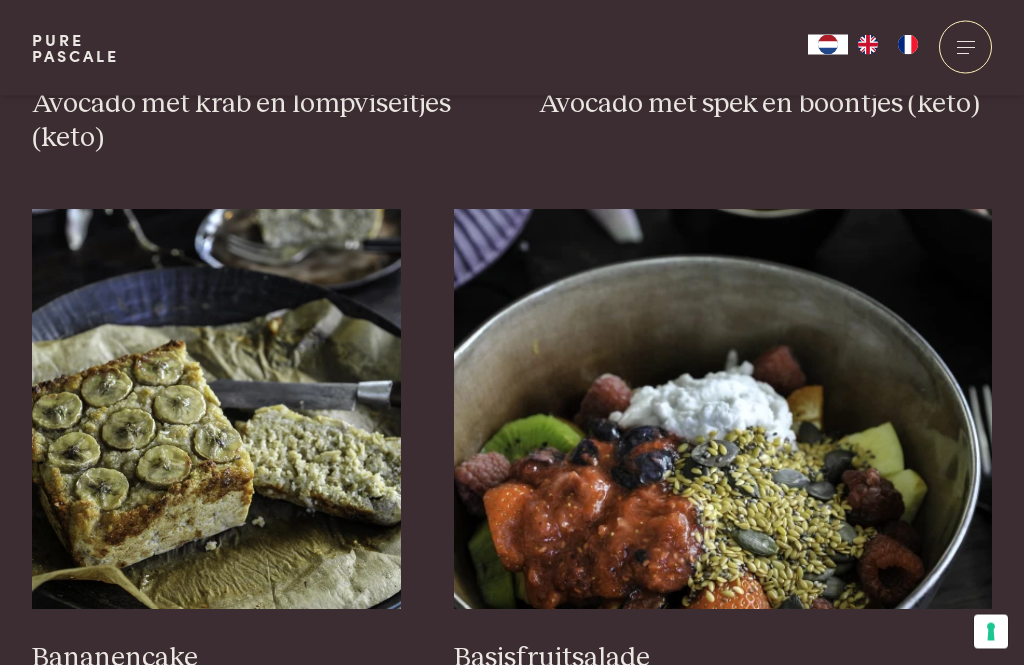 scroll, scrollTop: 2815, scrollLeft: 0, axis: vertical 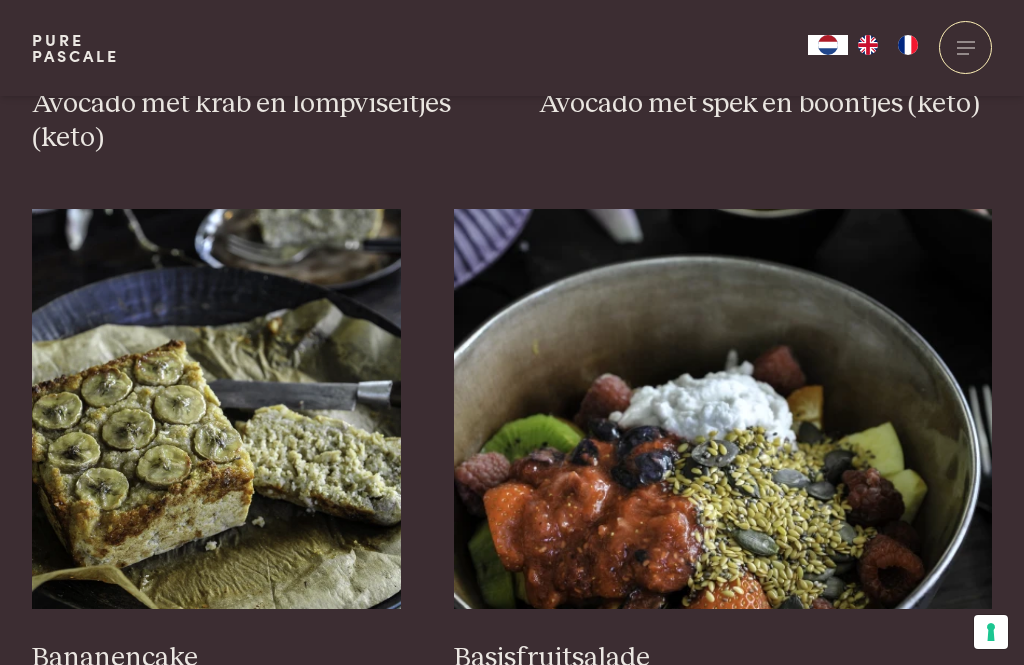 click at bounding box center [723, 409] 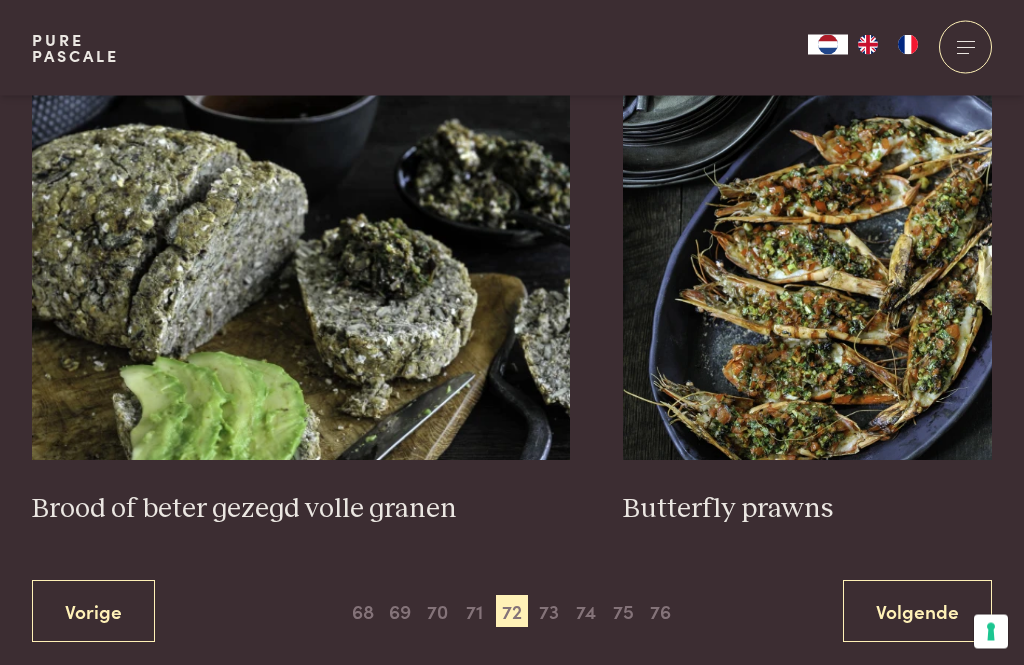scroll, scrollTop: 3485, scrollLeft: 0, axis: vertical 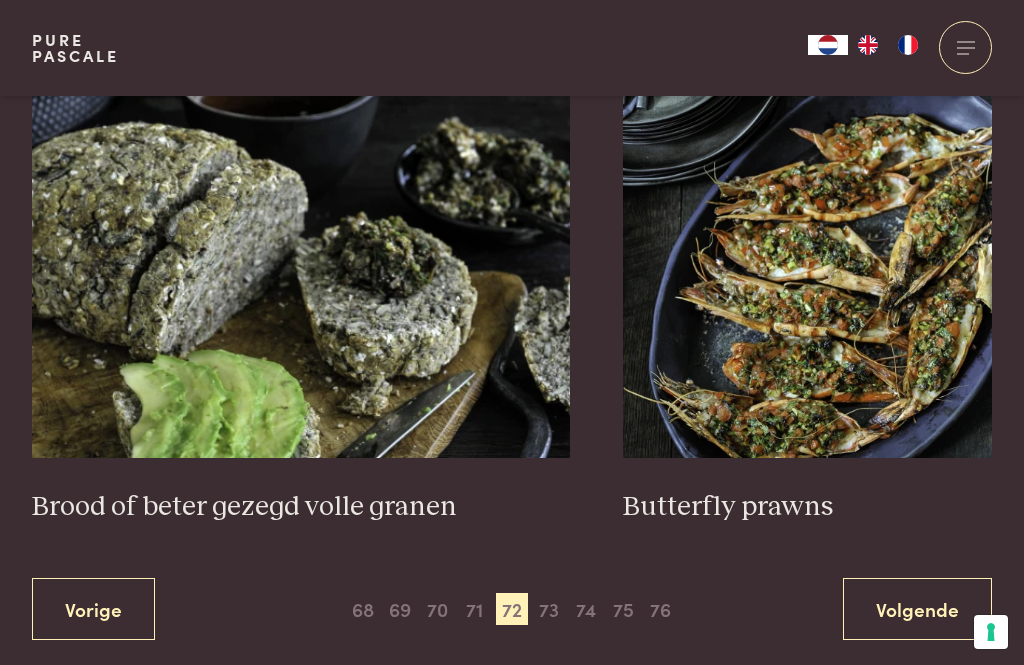 click on "73" at bounding box center [549, 609] 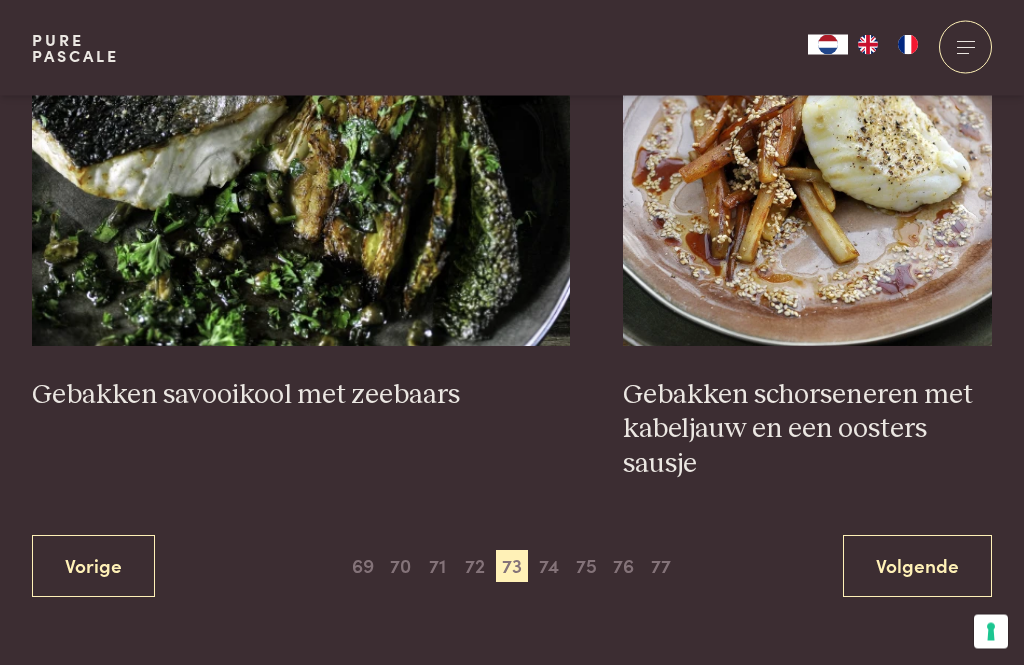 scroll, scrollTop: 3771, scrollLeft: 0, axis: vertical 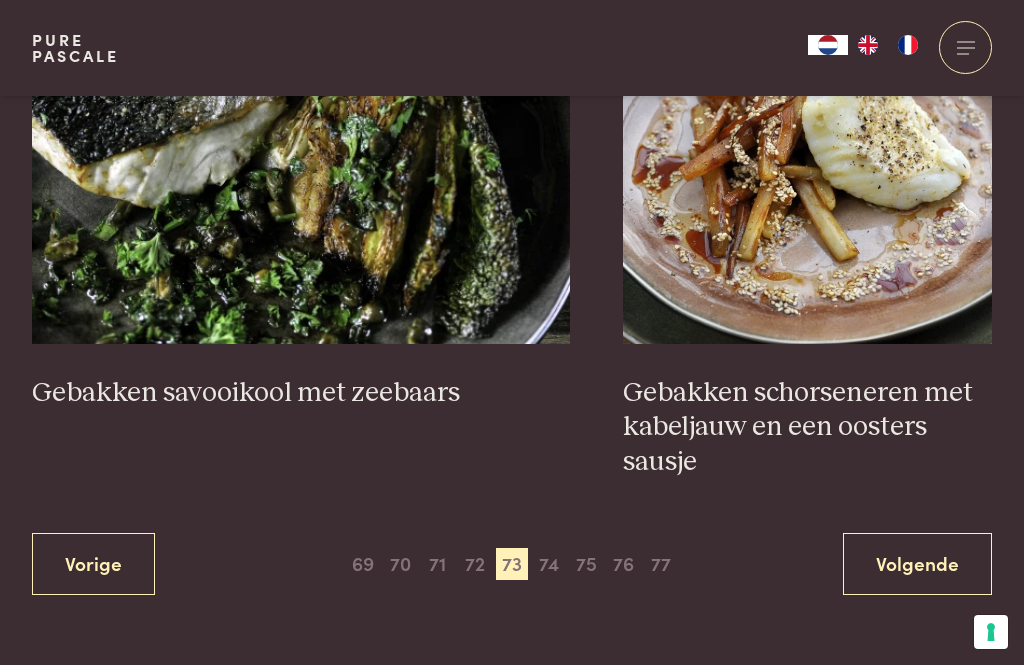 click on "74" at bounding box center (549, 564) 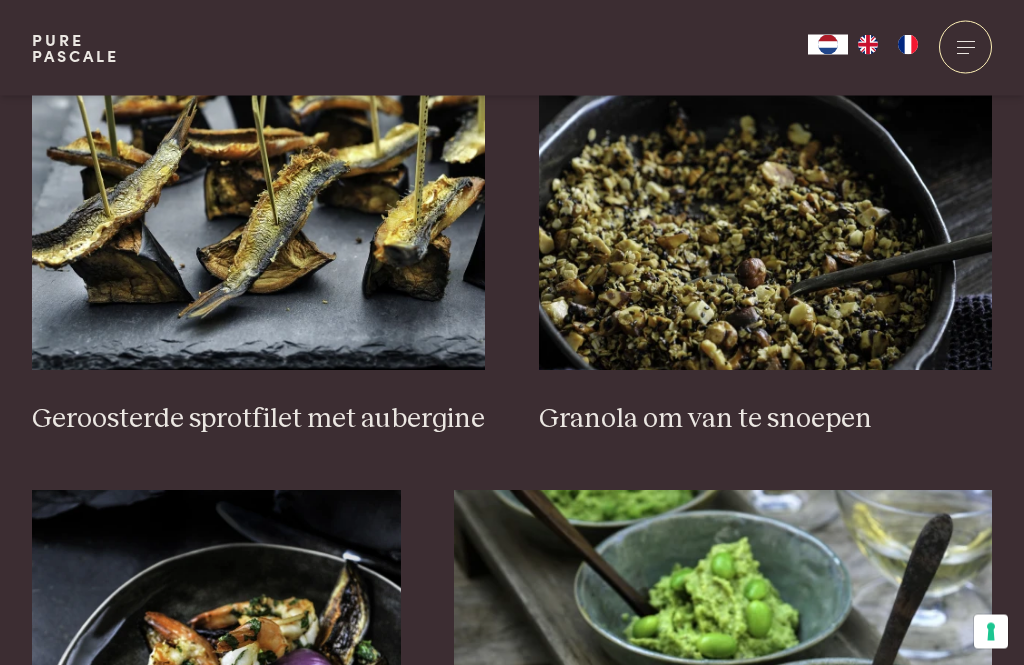 scroll, scrollTop: 2533, scrollLeft: 0, axis: vertical 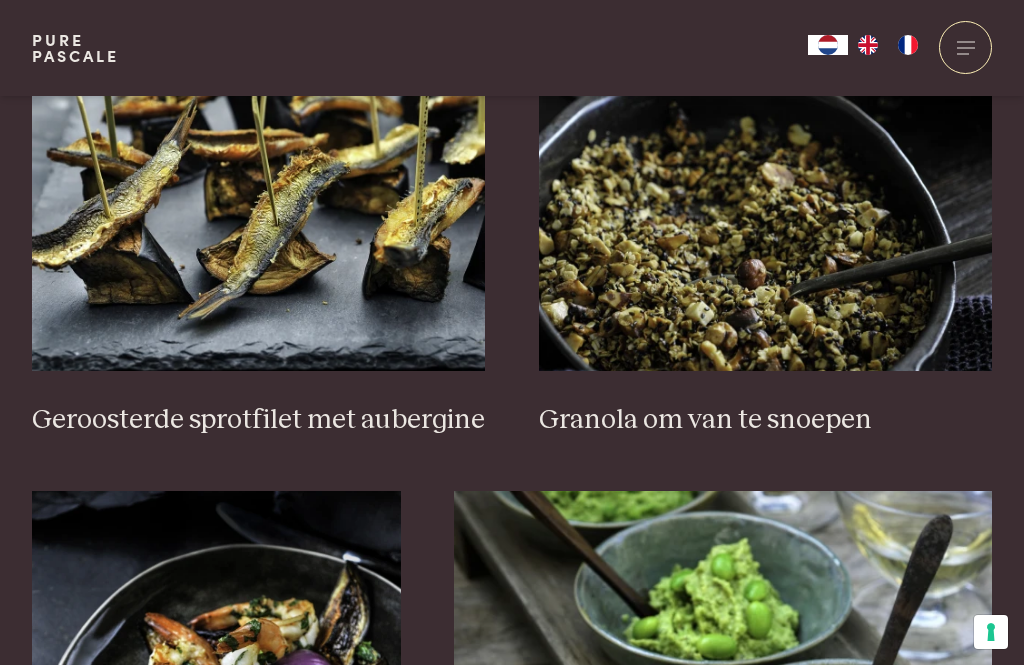 click at bounding box center (766, 171) 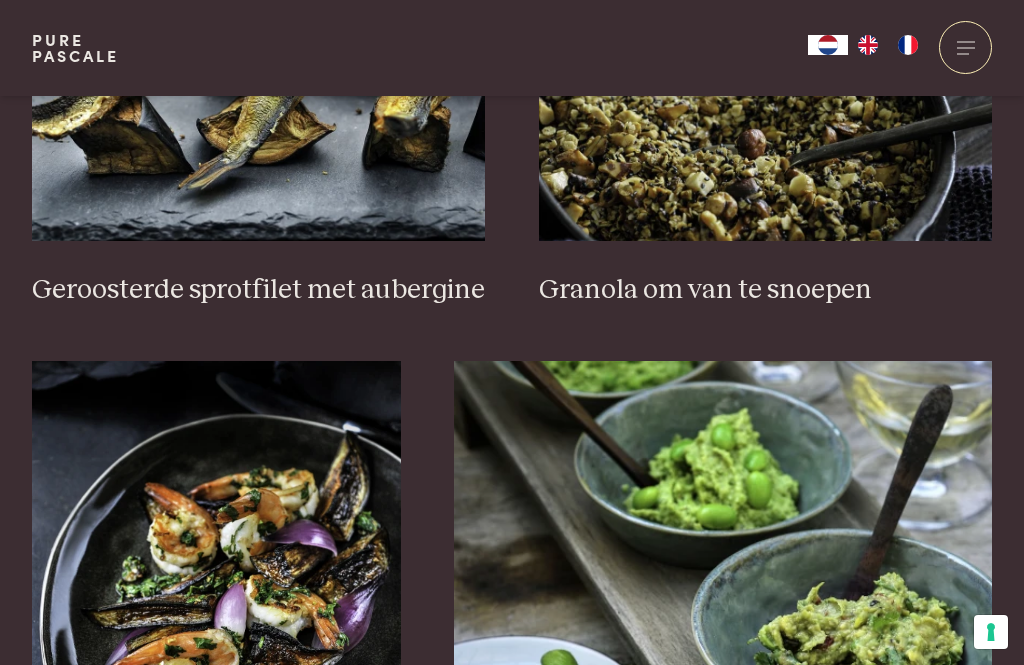 scroll, scrollTop: 2671, scrollLeft: 0, axis: vertical 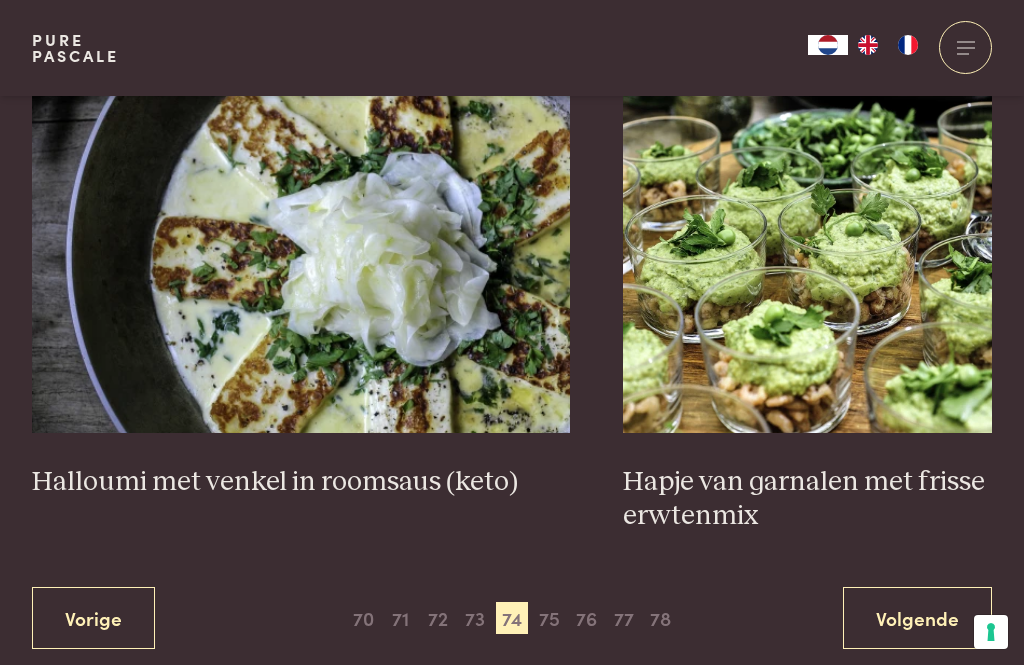 click on "75" at bounding box center (549, 618) 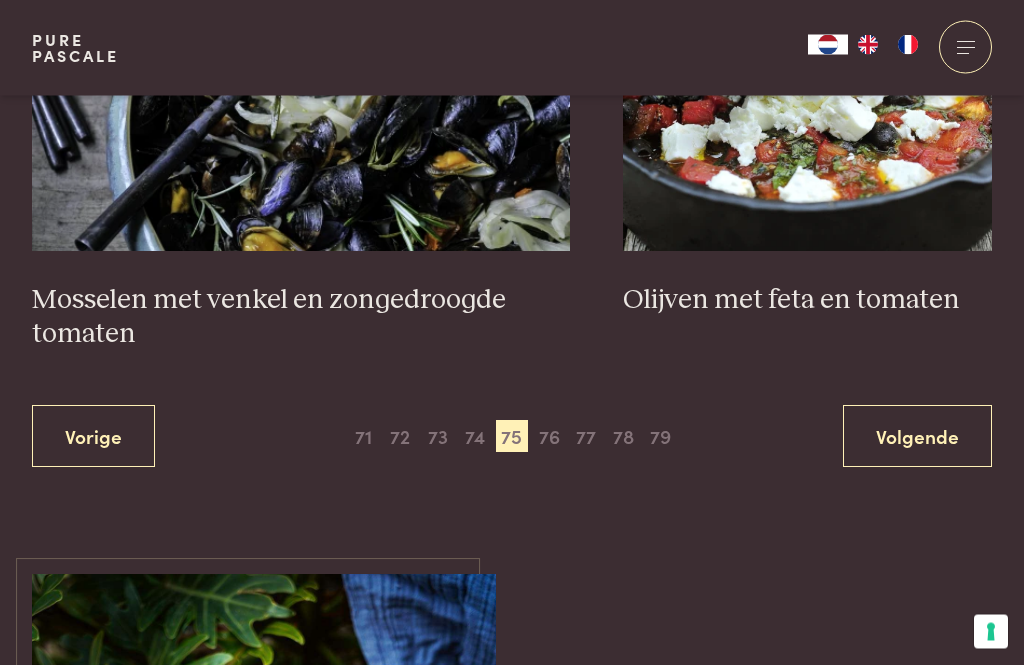 scroll, scrollTop: 3796, scrollLeft: 0, axis: vertical 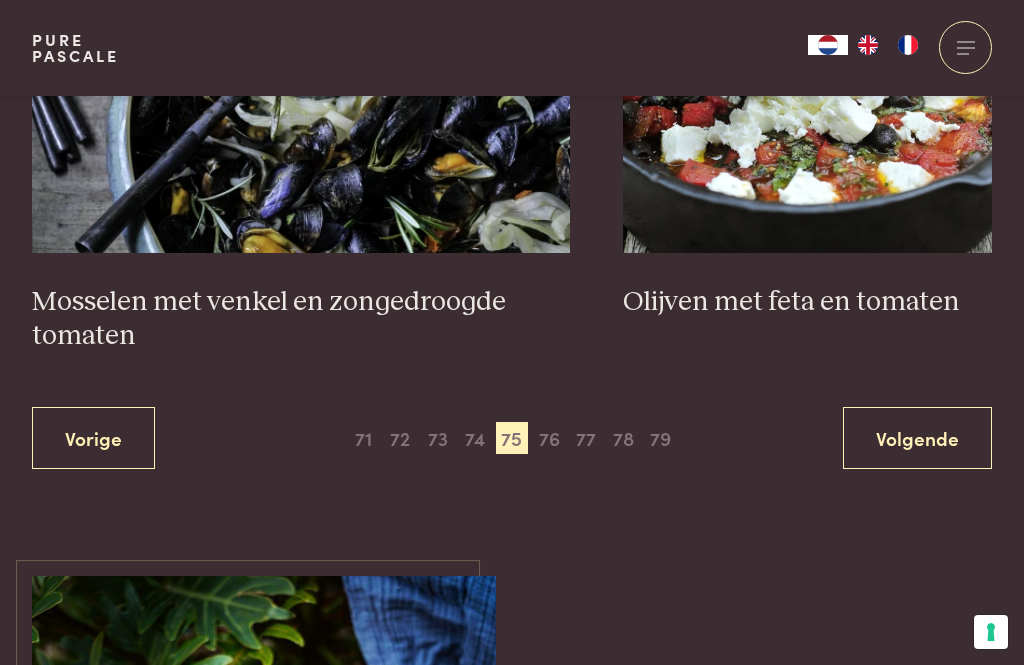 click on "74" at bounding box center [475, 438] 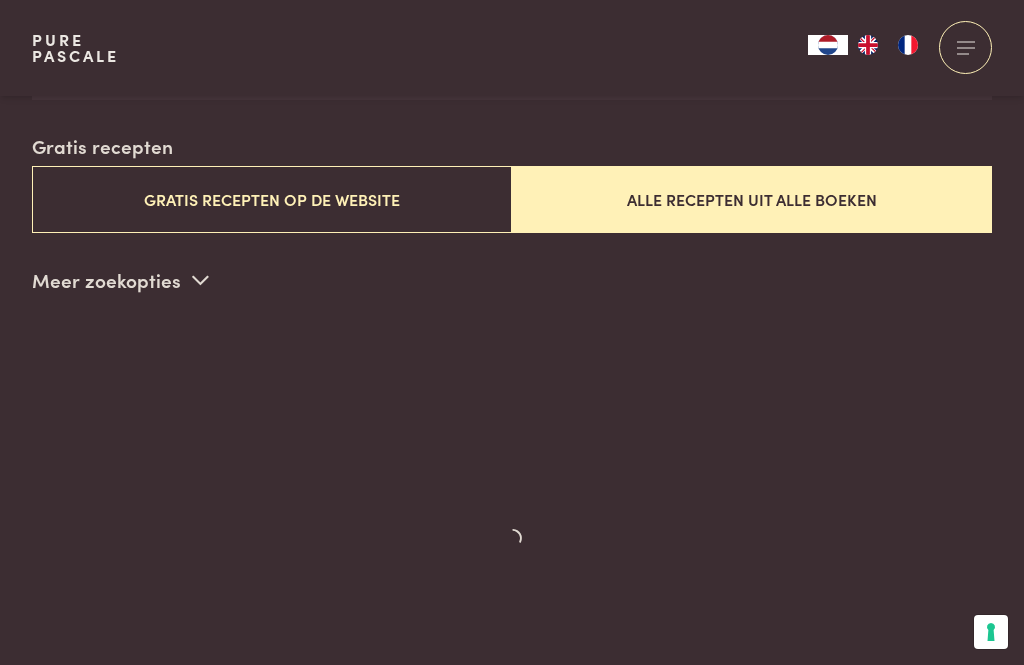 scroll, scrollTop: 511, scrollLeft: 0, axis: vertical 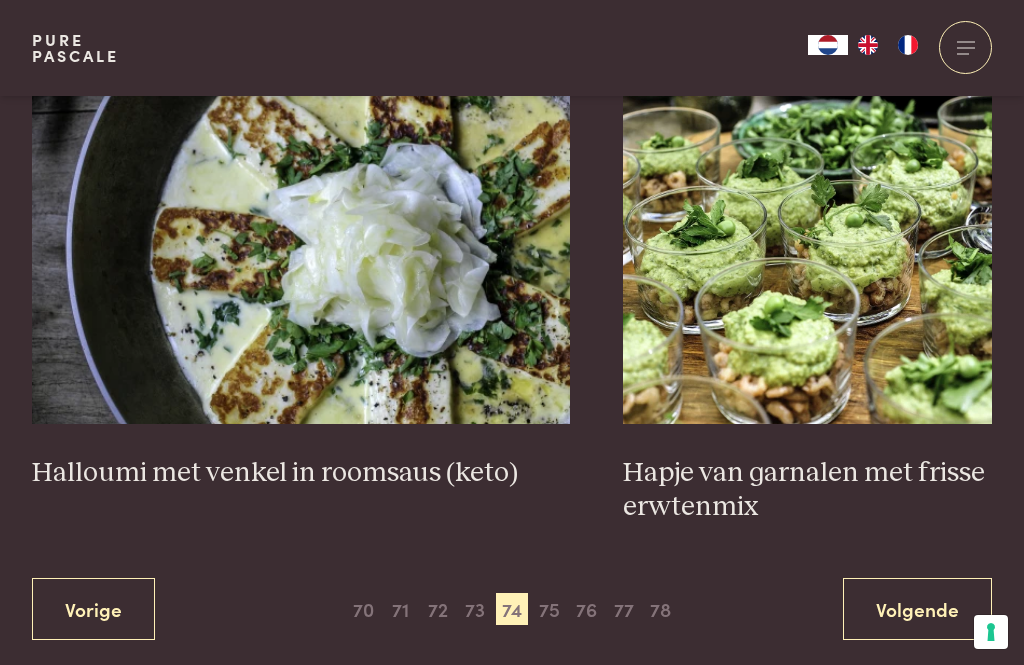click on "76" at bounding box center [586, 609] 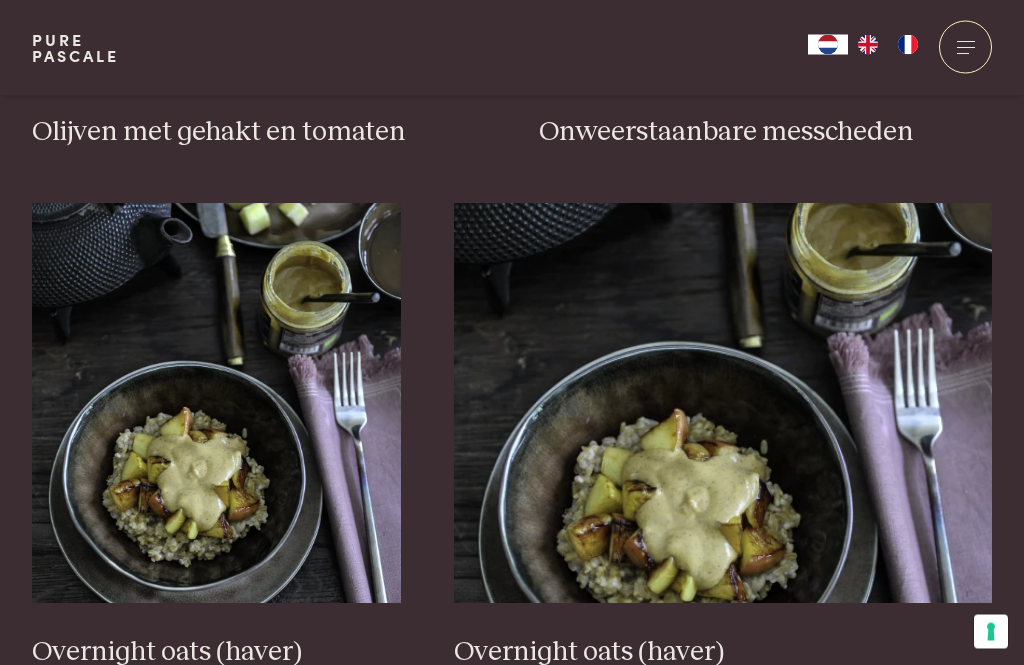 scroll, scrollTop: 1194, scrollLeft: 0, axis: vertical 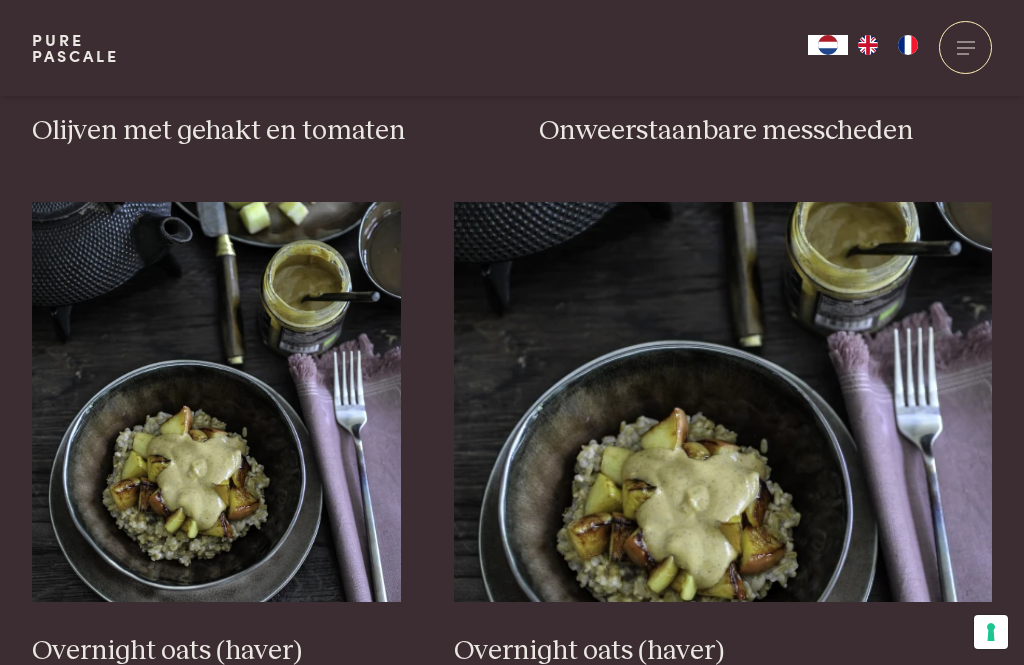 click at bounding box center (216, 402) 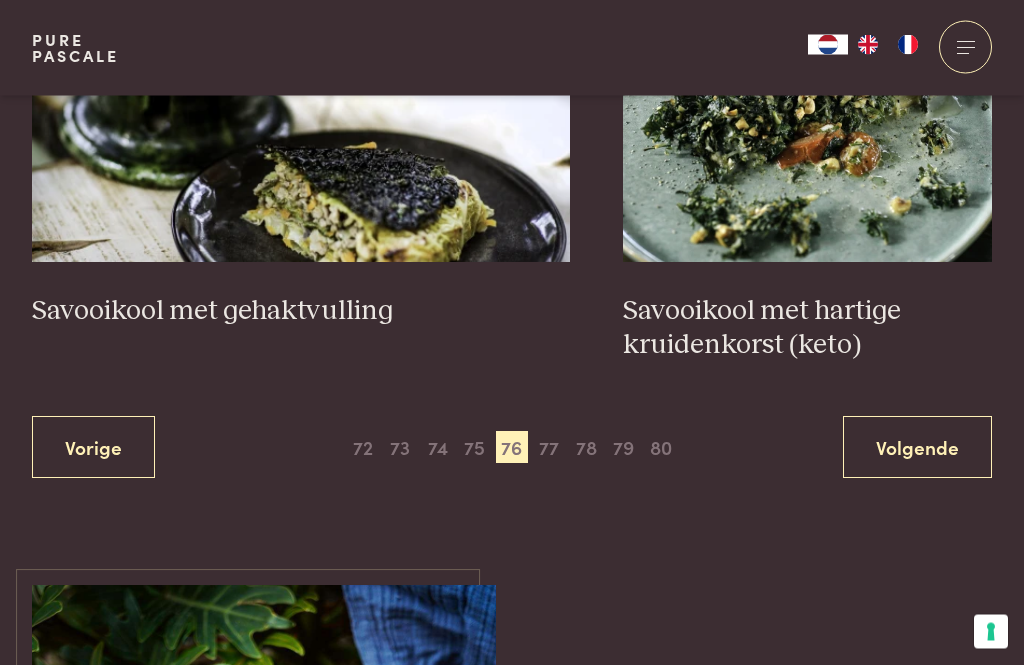 scroll, scrollTop: 3730, scrollLeft: 0, axis: vertical 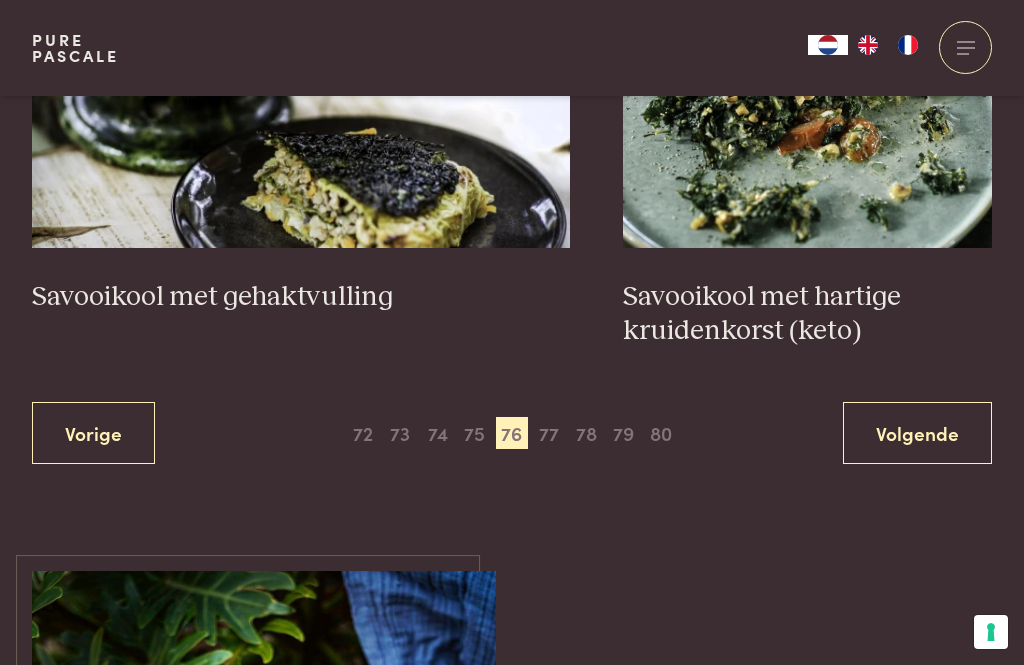 click on "77" at bounding box center (549, 433) 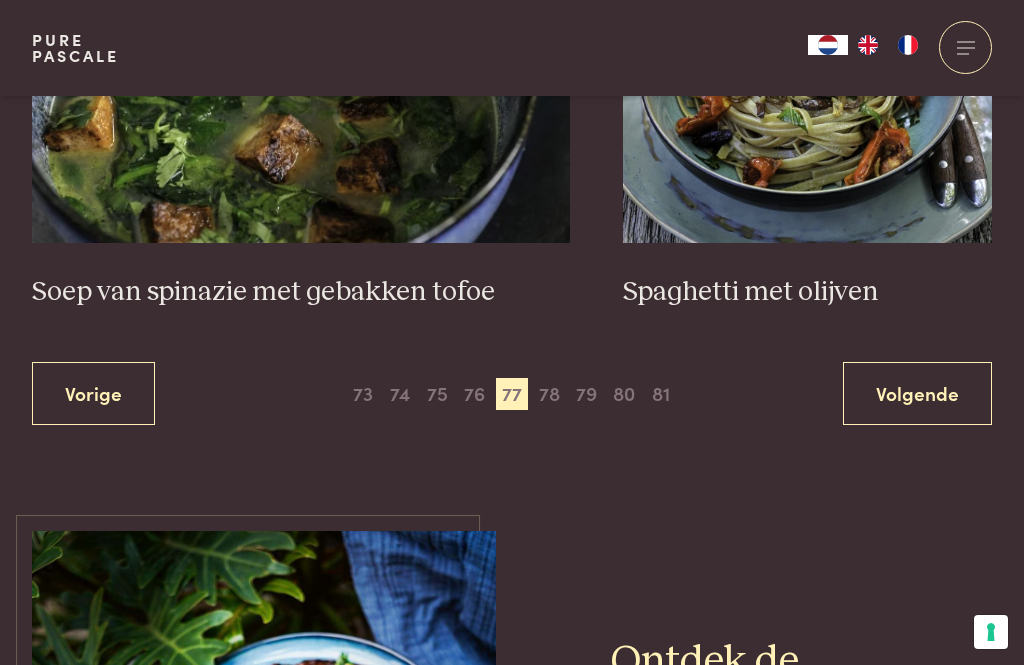 click on "78" at bounding box center (549, 394) 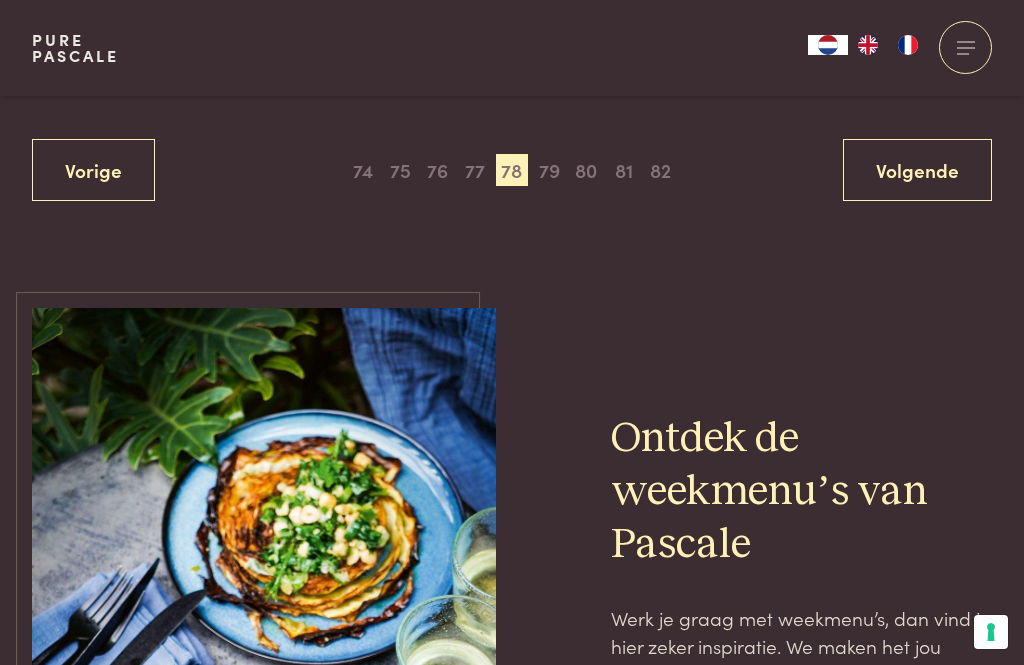 scroll, scrollTop: 3990, scrollLeft: 0, axis: vertical 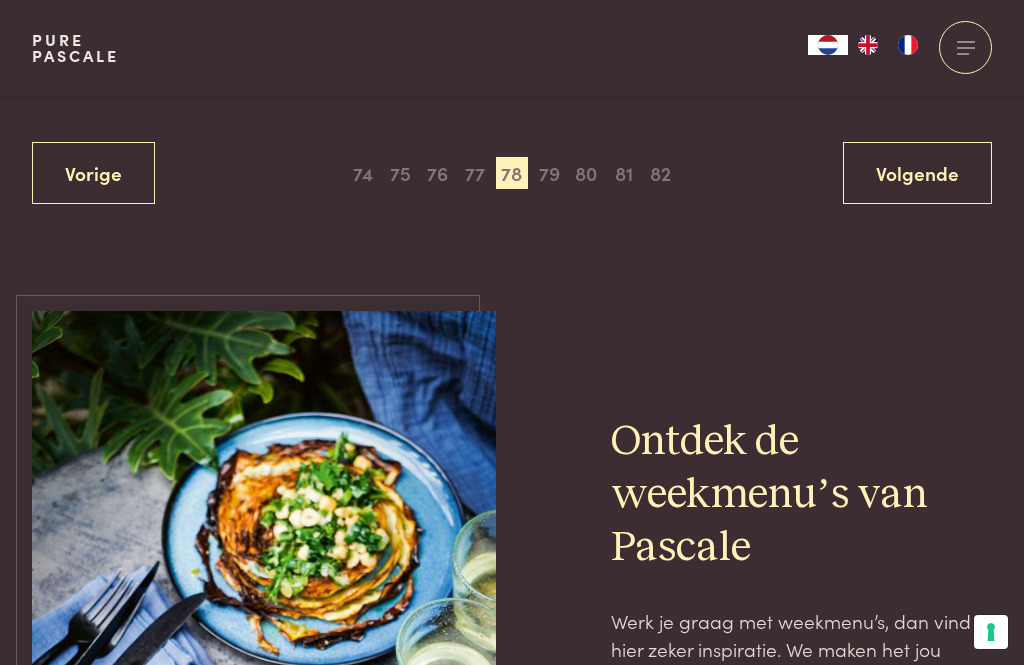 click on "79" at bounding box center (549, 173) 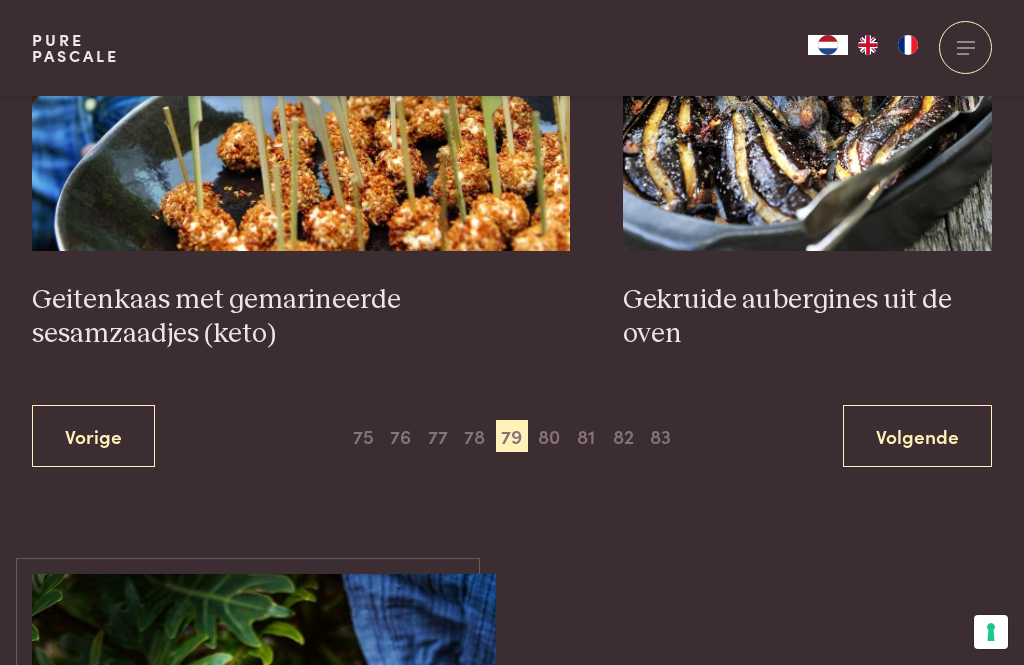 click on "80" at bounding box center (549, 436) 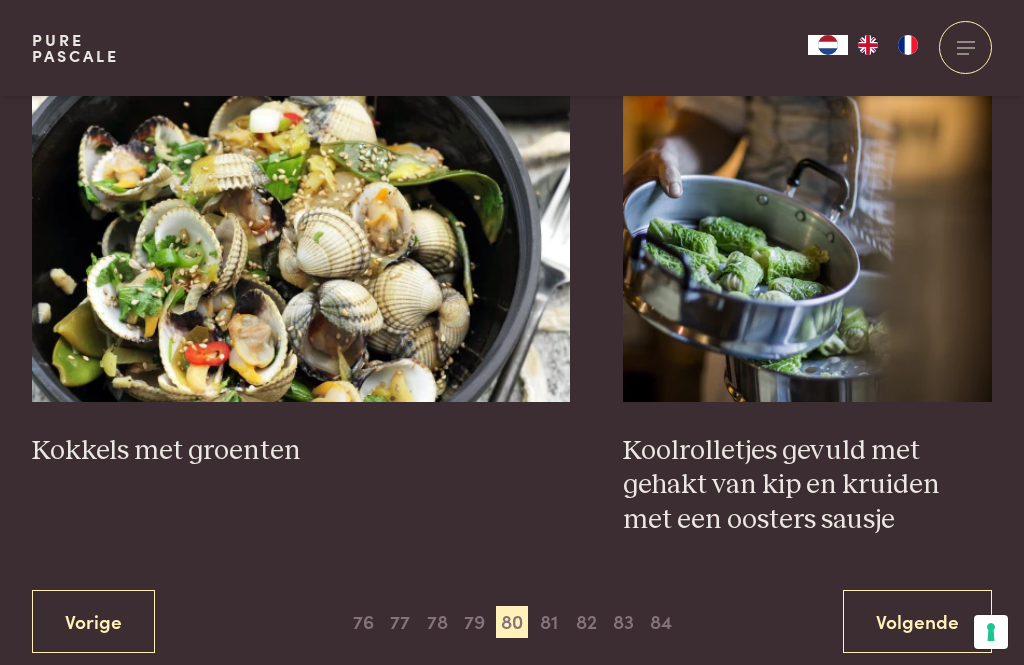 click on "Vorige
1
2
3
4
5
6
7
8
9
10
11
12
13
14
15
16
17
18
19
20
21
22
23
24
25
26
27
28
29
30
31
32
33
34
35
36
37
38
39
40
Volgende" at bounding box center [512, 621] 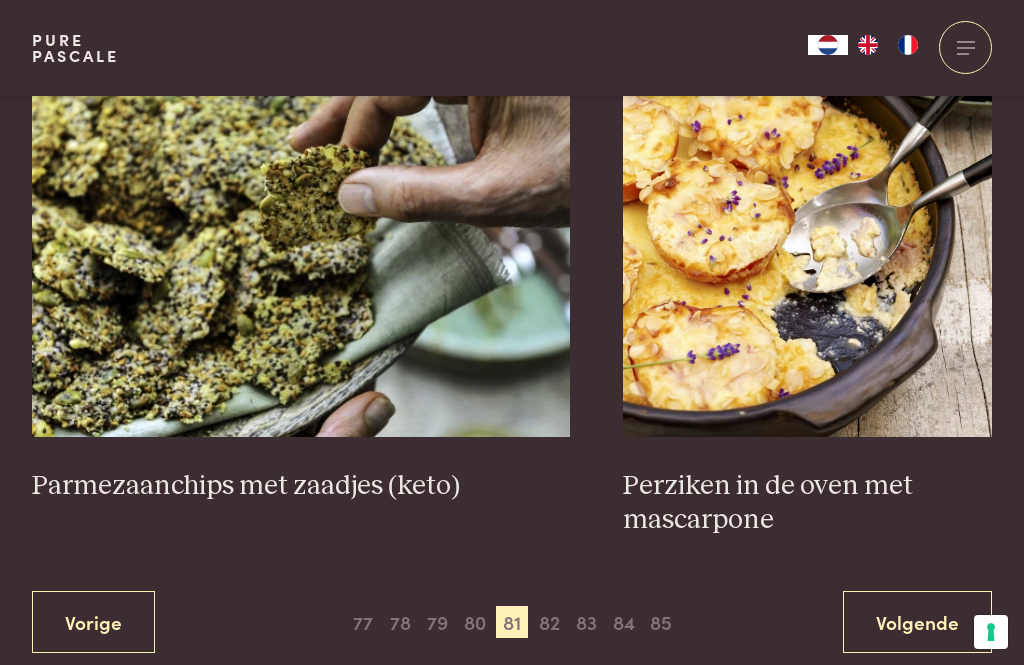 click on "82" at bounding box center [549, 622] 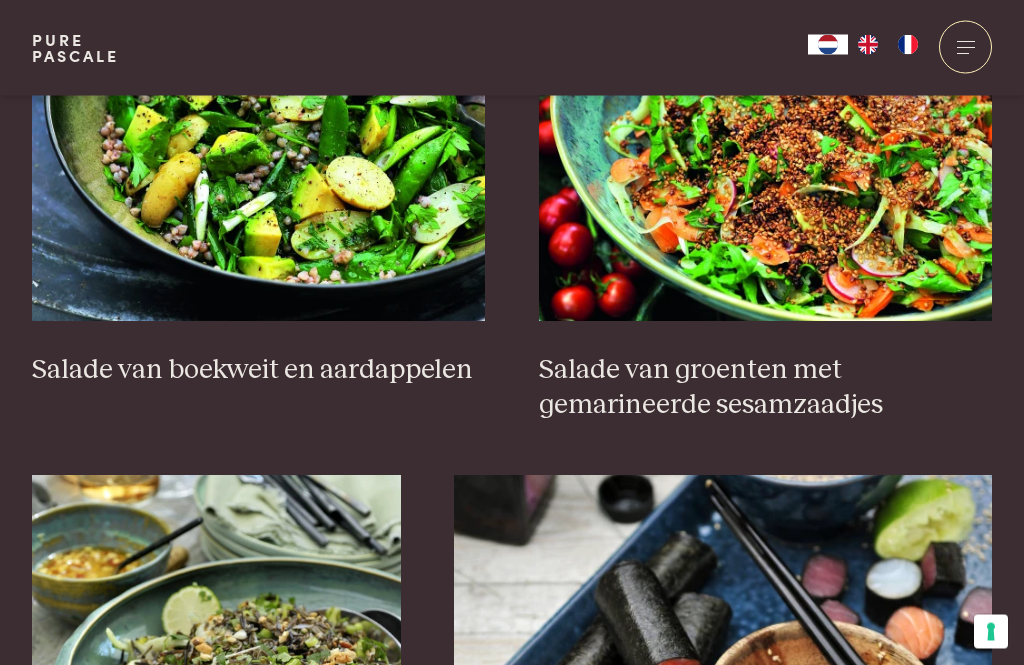 scroll, scrollTop: 2610, scrollLeft: 0, axis: vertical 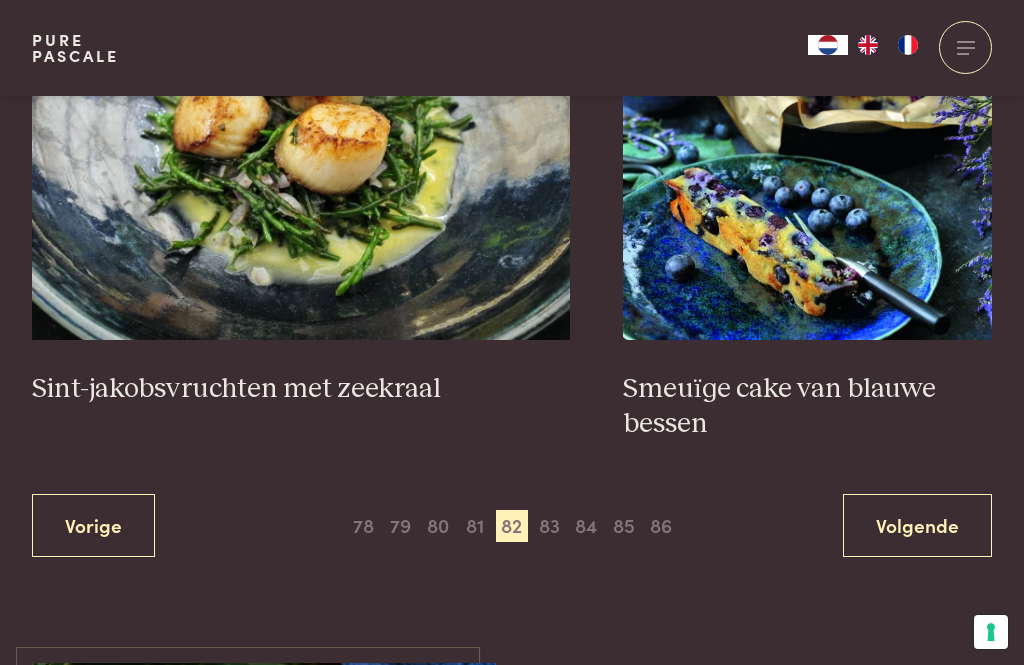 click on "83" at bounding box center (549, 526) 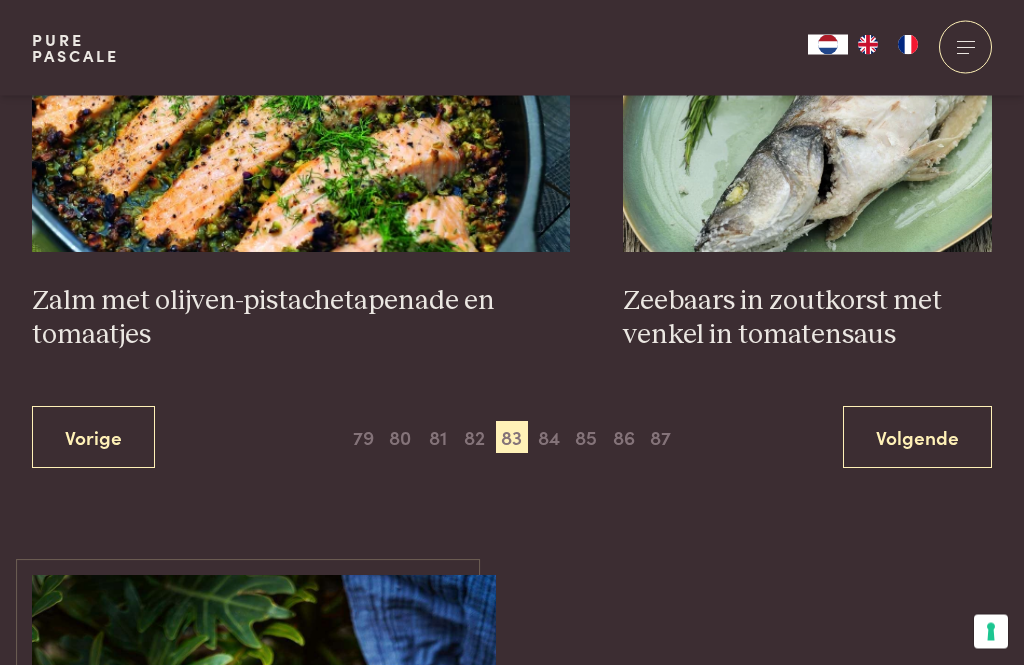 scroll, scrollTop: 3862, scrollLeft: 0, axis: vertical 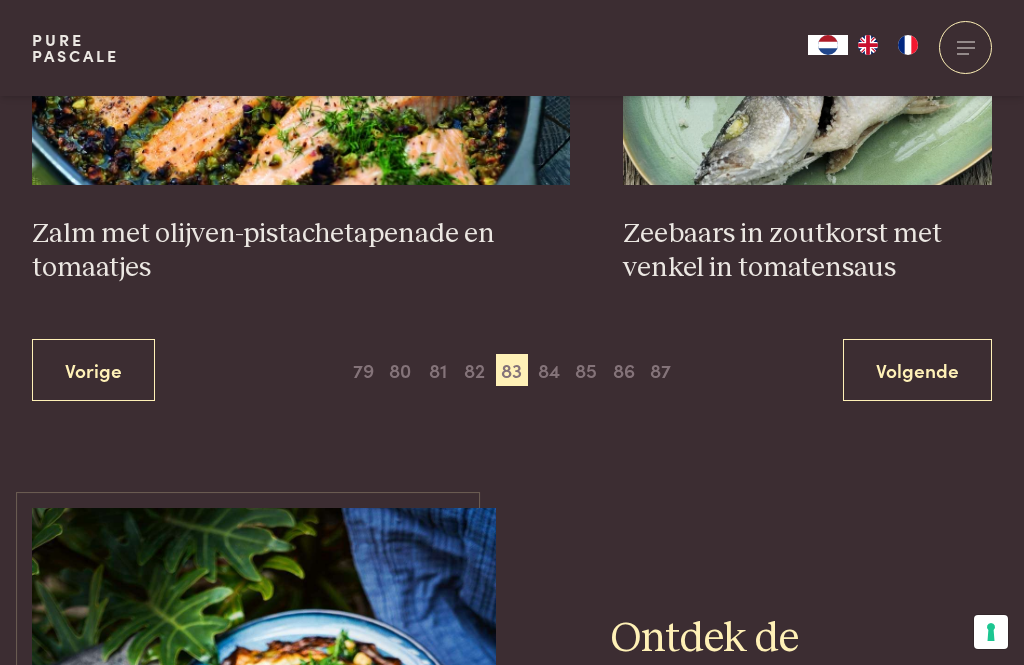 click on "84" at bounding box center (549, 370) 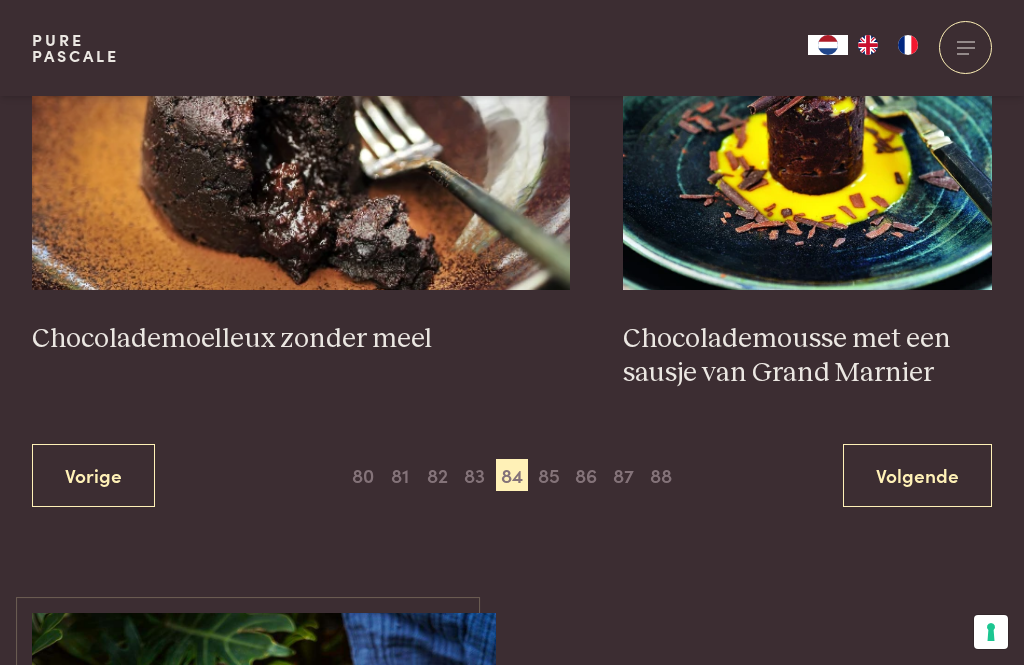 scroll, scrollTop: 3842, scrollLeft: 0, axis: vertical 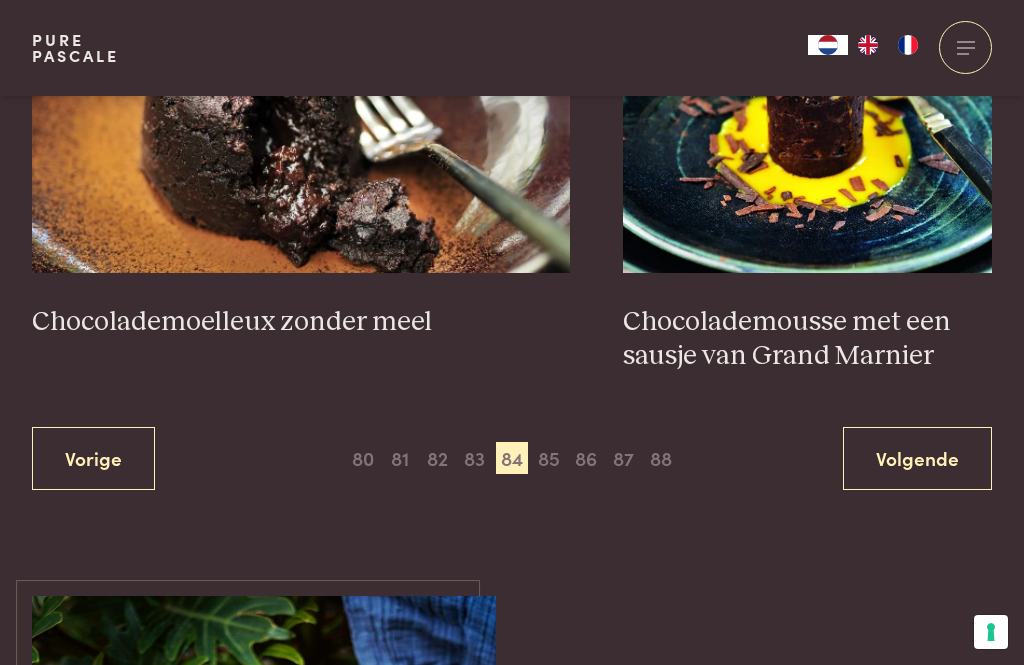 click on "85" at bounding box center (549, 458) 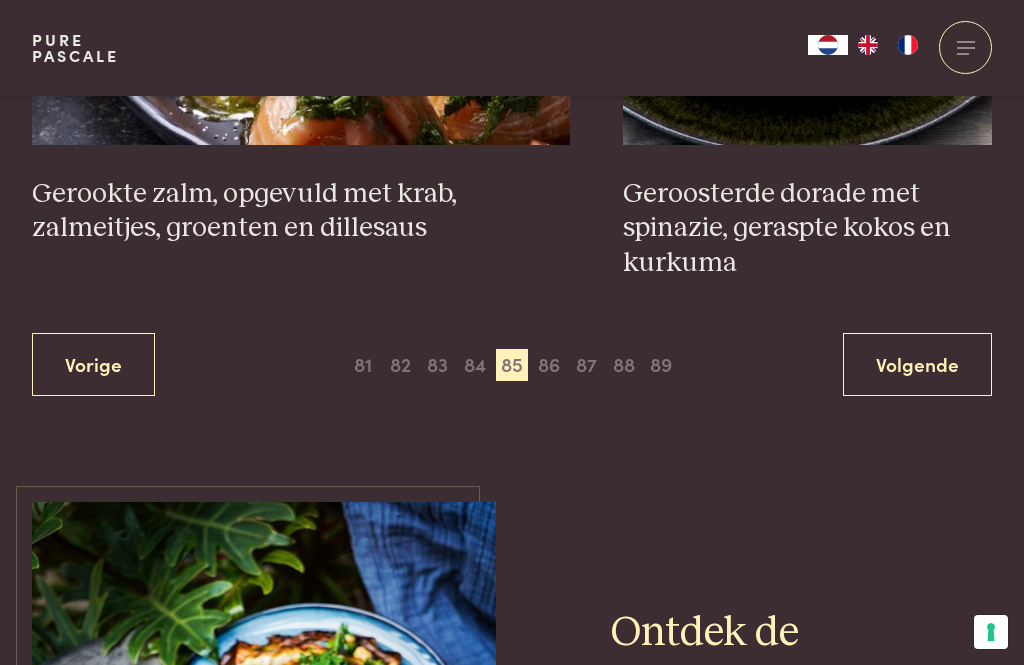 scroll, scrollTop: 3871, scrollLeft: 0, axis: vertical 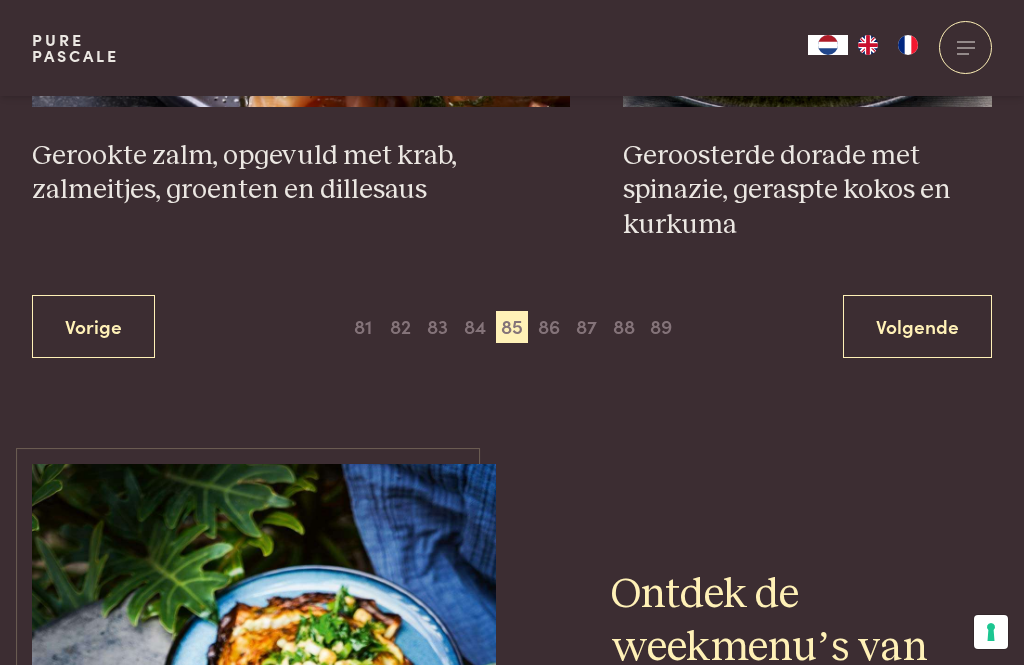 click on "86" at bounding box center [549, 327] 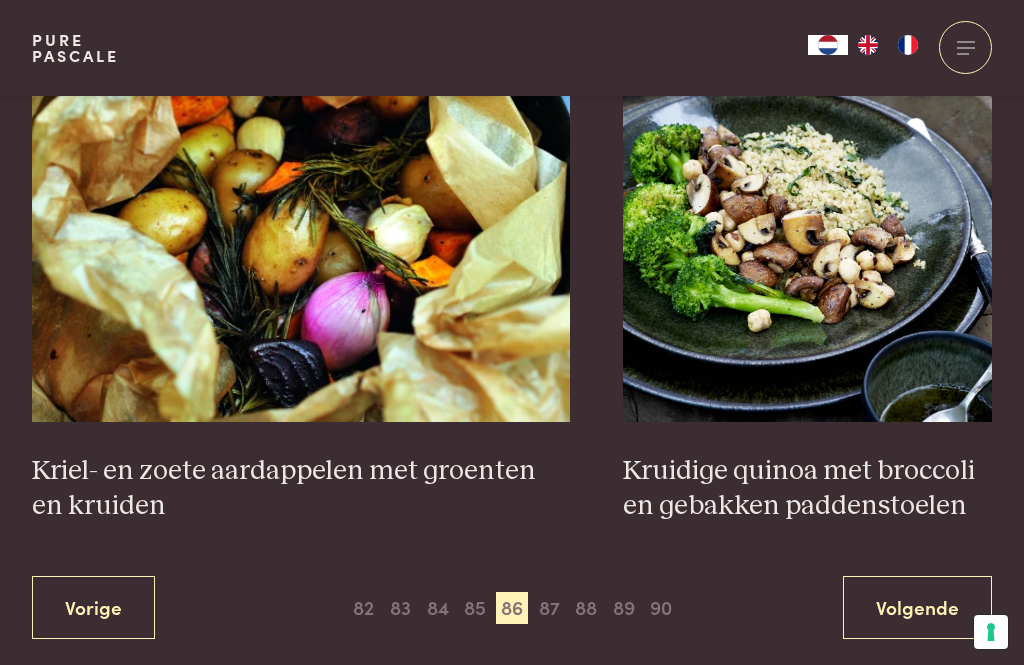click on "87" at bounding box center (549, 608) 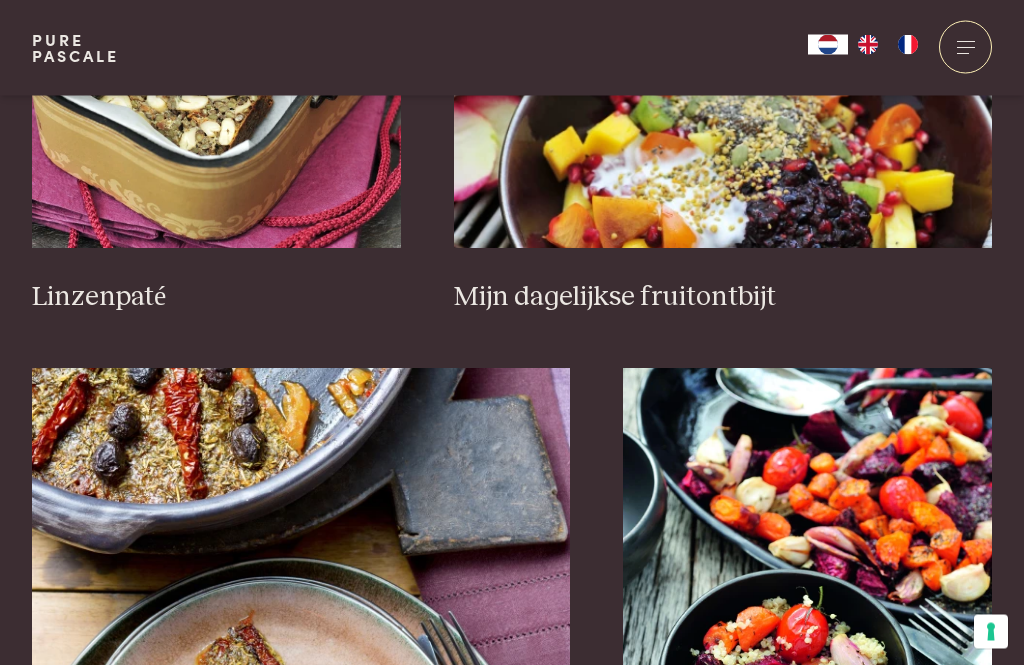 scroll, scrollTop: 1548, scrollLeft: 0, axis: vertical 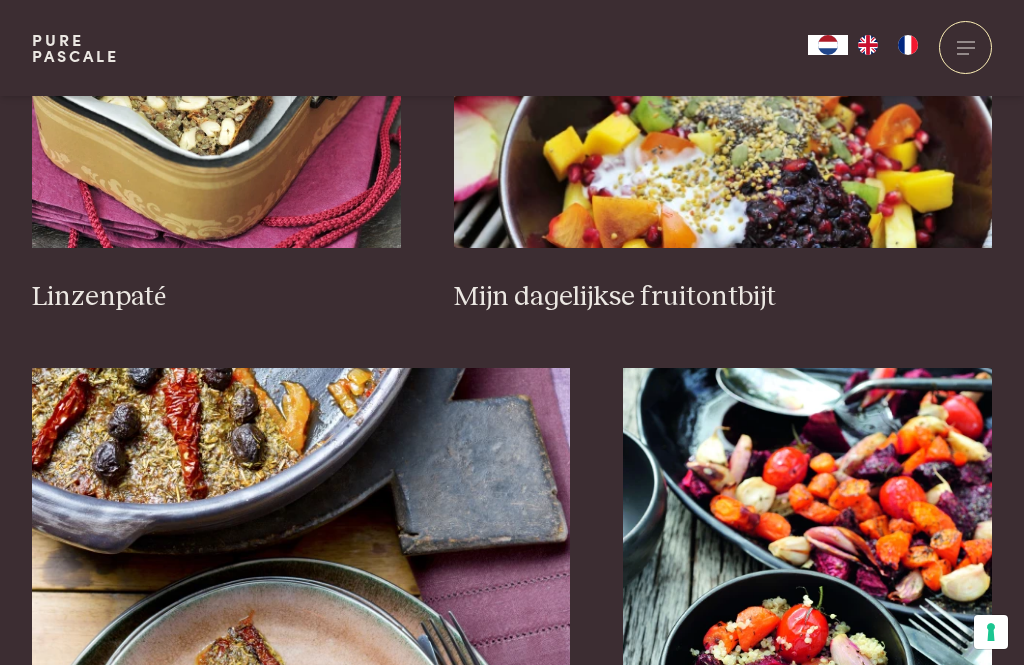 click at bounding box center (723, 48) 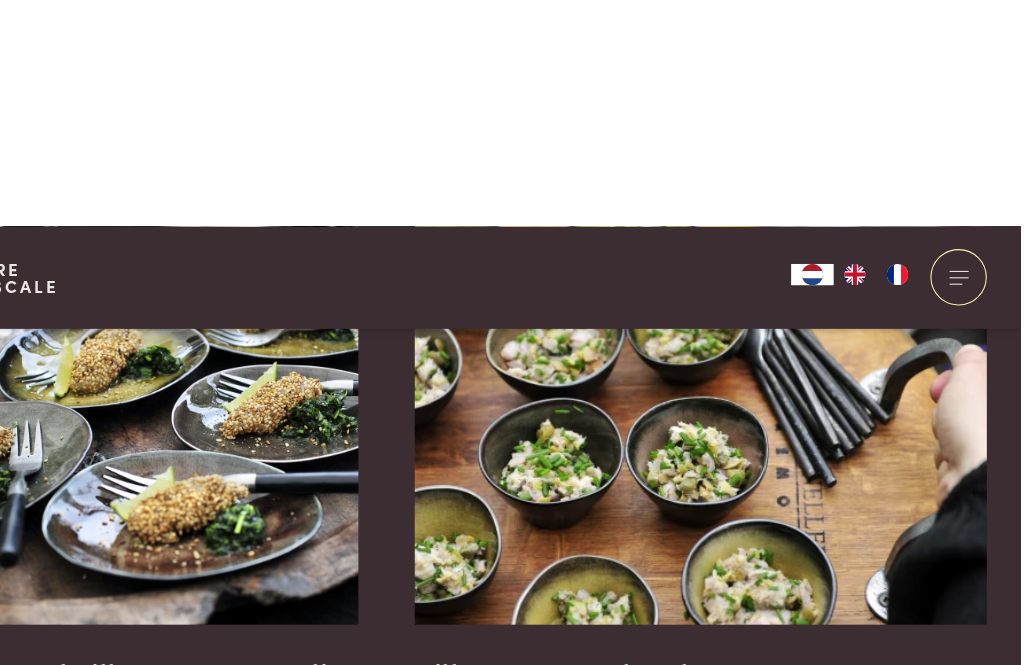 scroll, scrollTop: 2568, scrollLeft: 1, axis: both 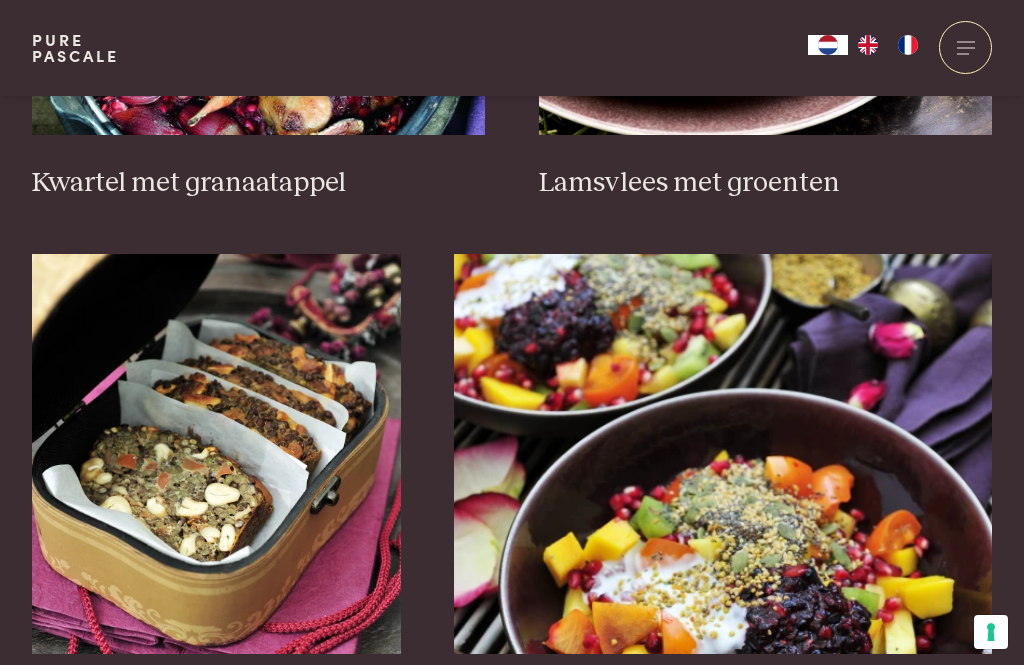 click at bounding box center (723, 454) 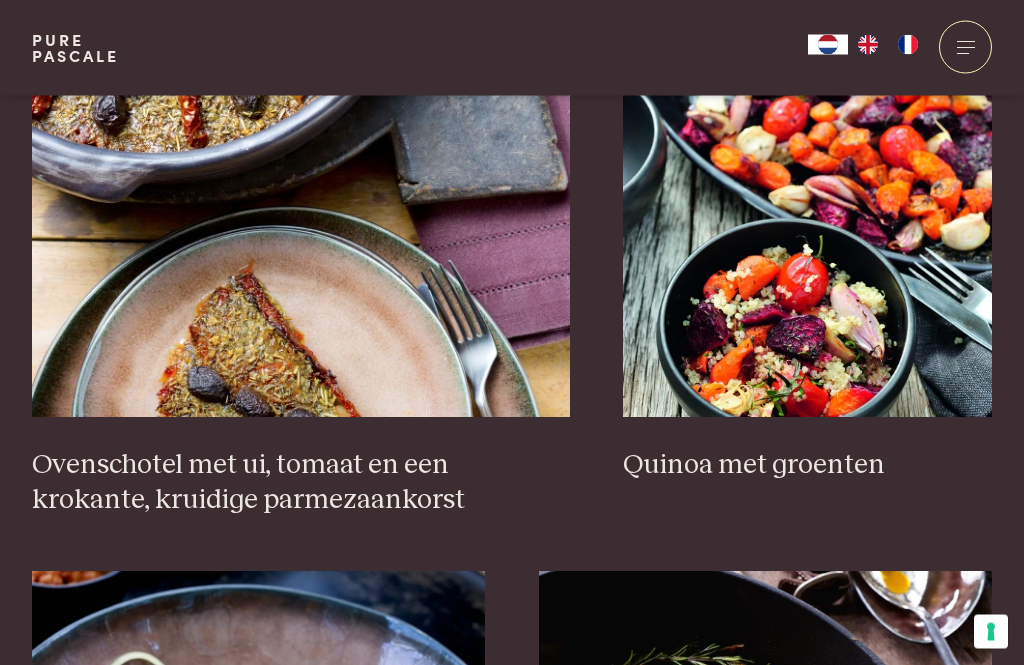scroll, scrollTop: 1899, scrollLeft: 0, axis: vertical 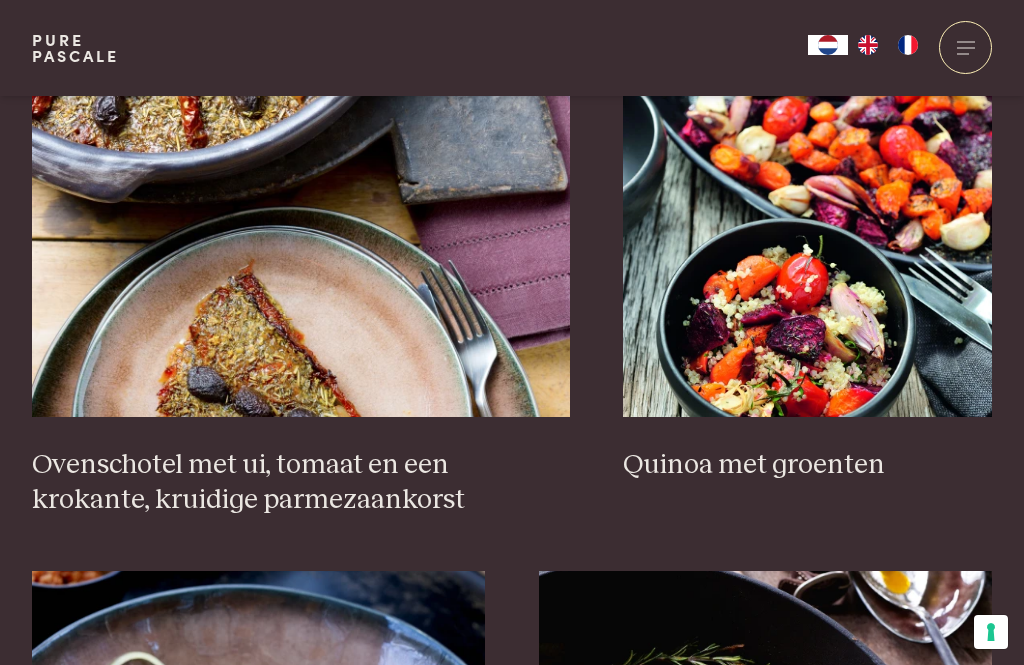 click at bounding box center (807, 217) 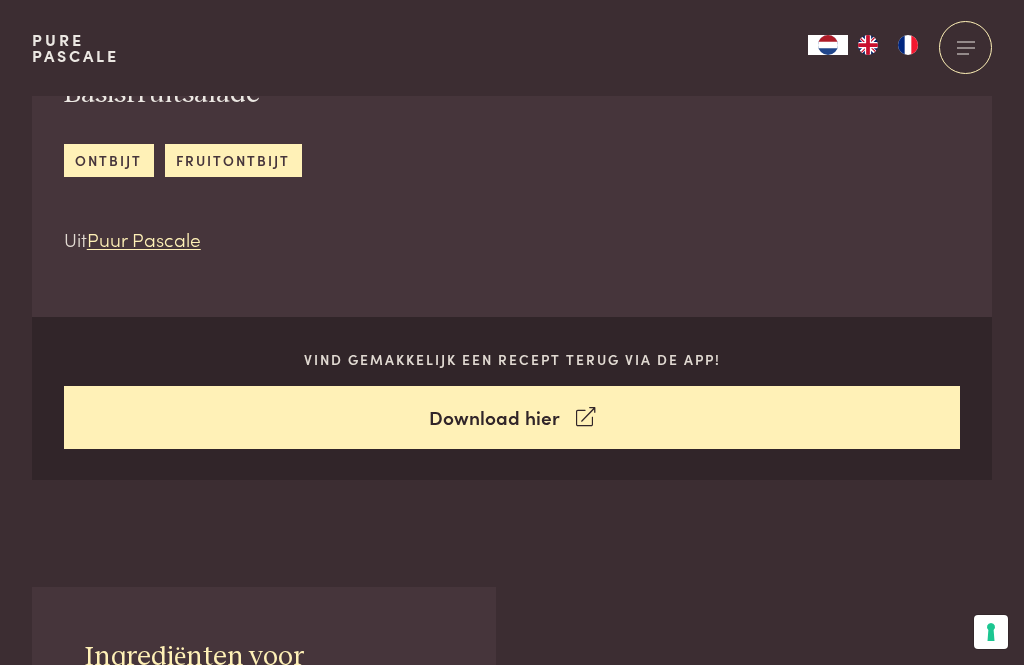 scroll, scrollTop: 0, scrollLeft: 0, axis: both 